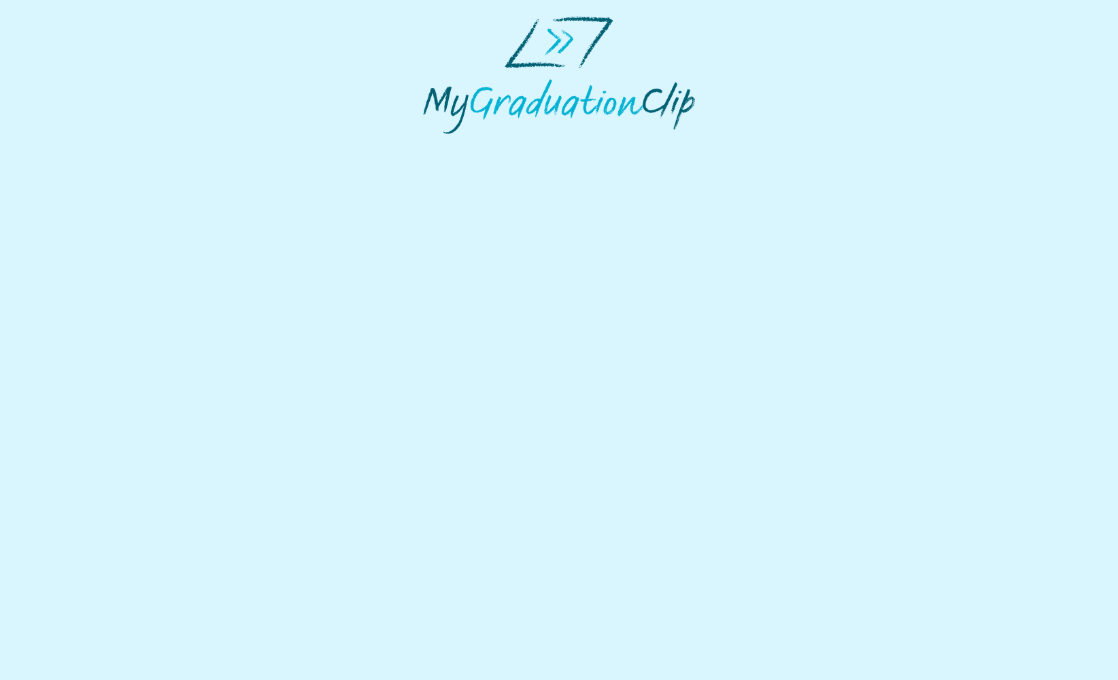 scroll, scrollTop: 0, scrollLeft: 0, axis: both 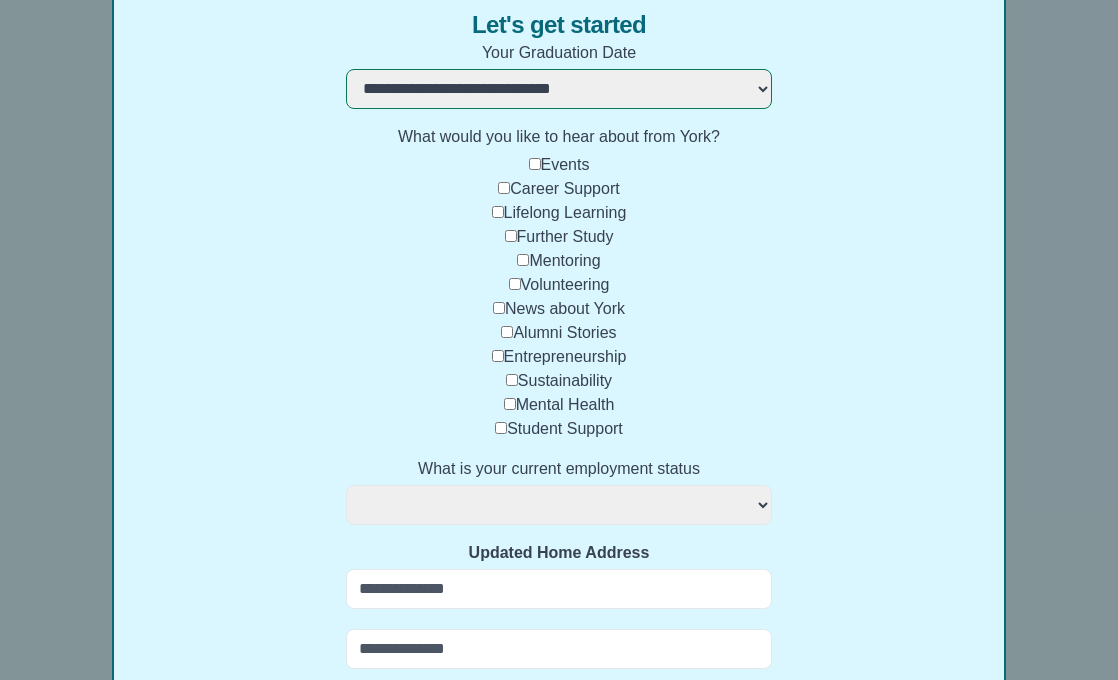 click on "Career Support" at bounding box center (564, 188) 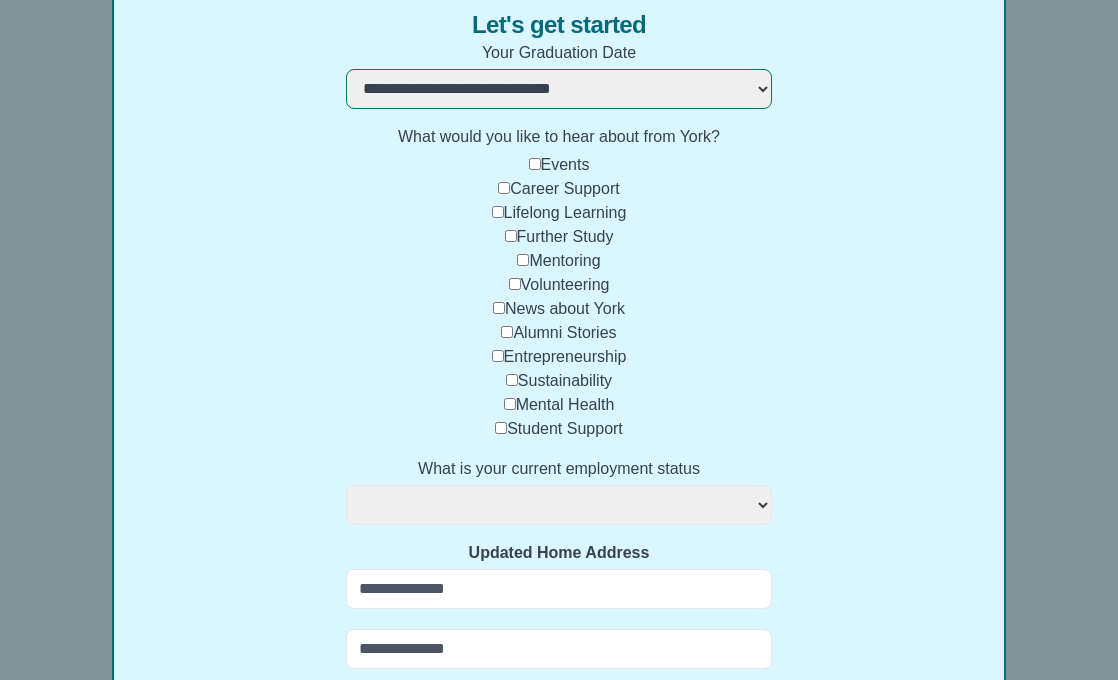 select 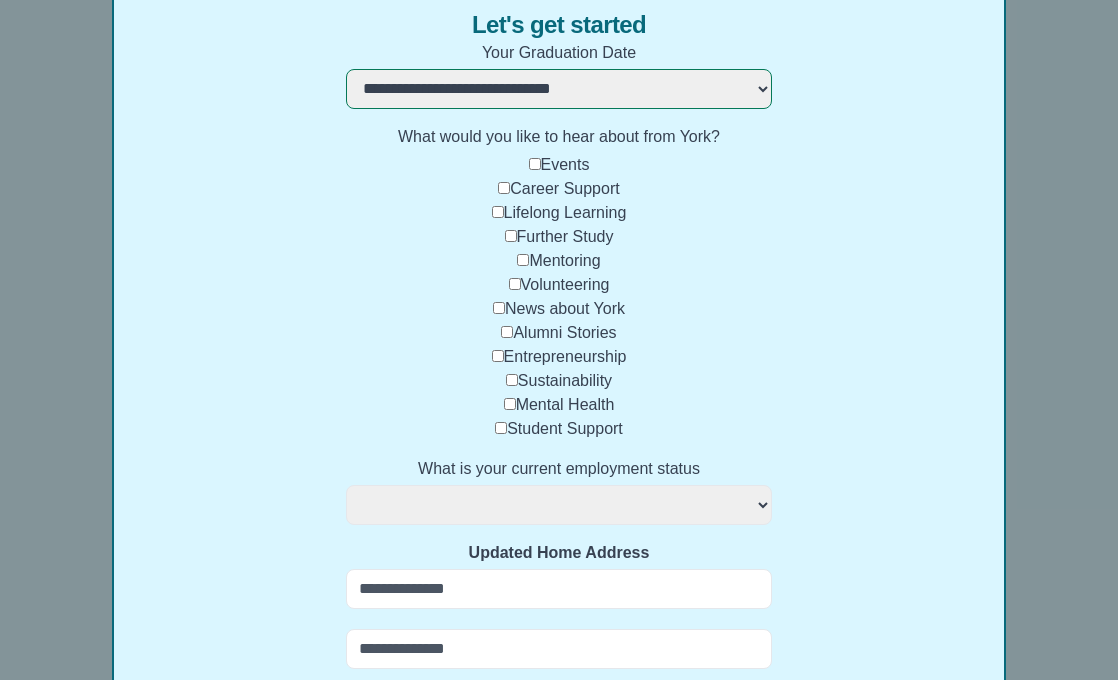 click on "Entrepreneurship" at bounding box center (565, 356) 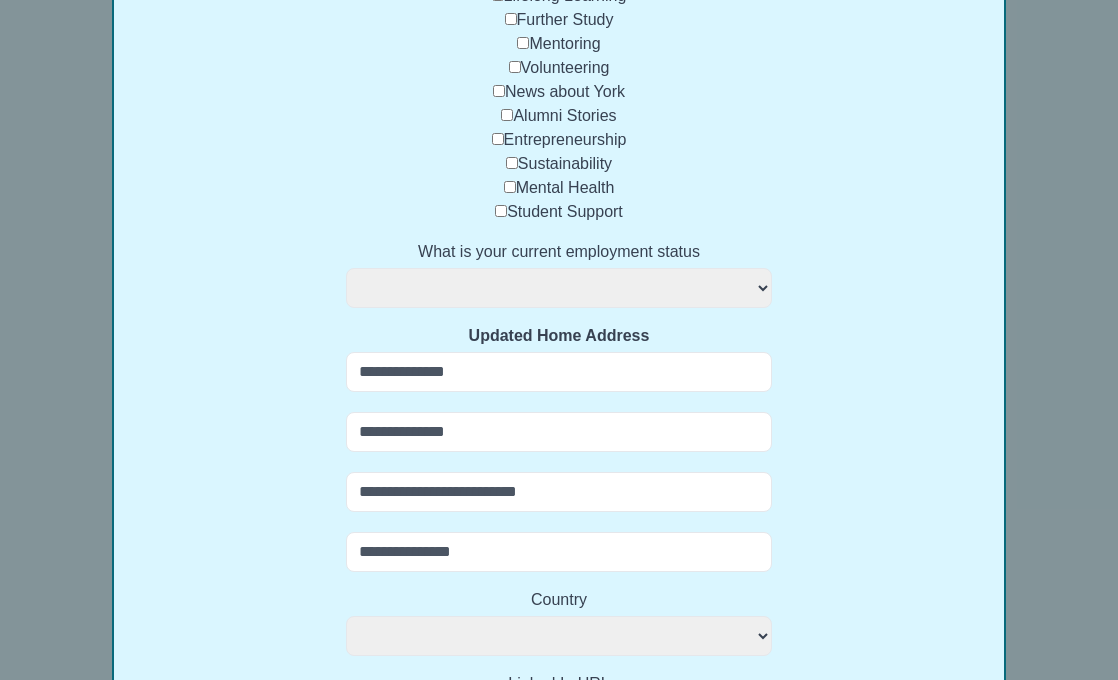 scroll, scrollTop: 415, scrollLeft: 0, axis: vertical 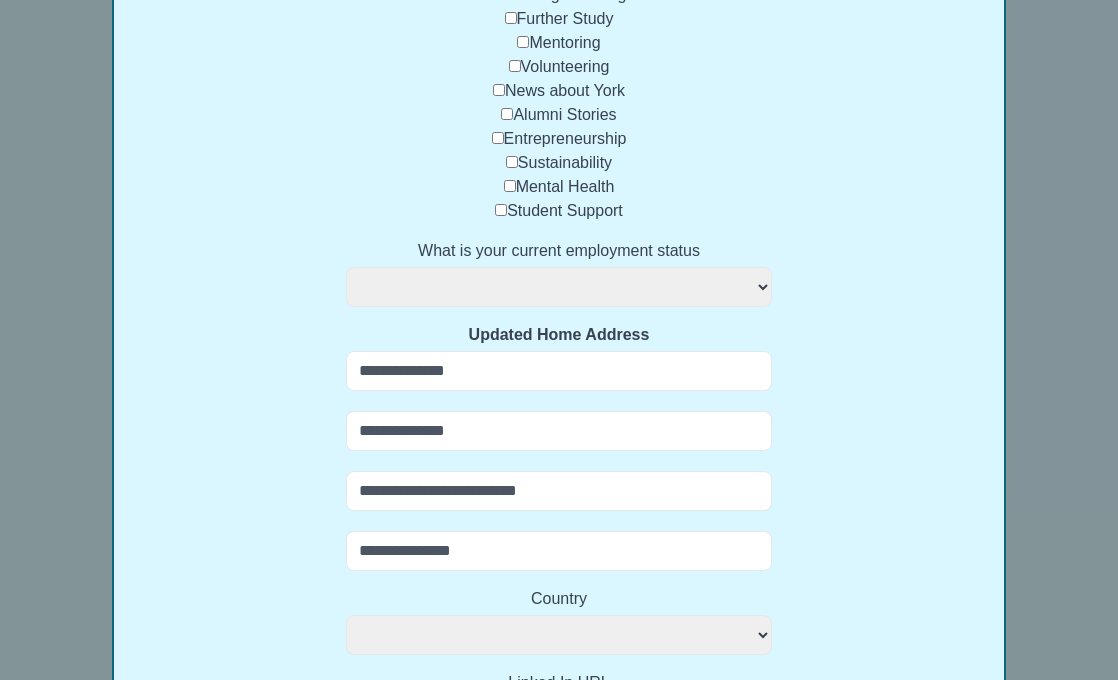 select on "**********" 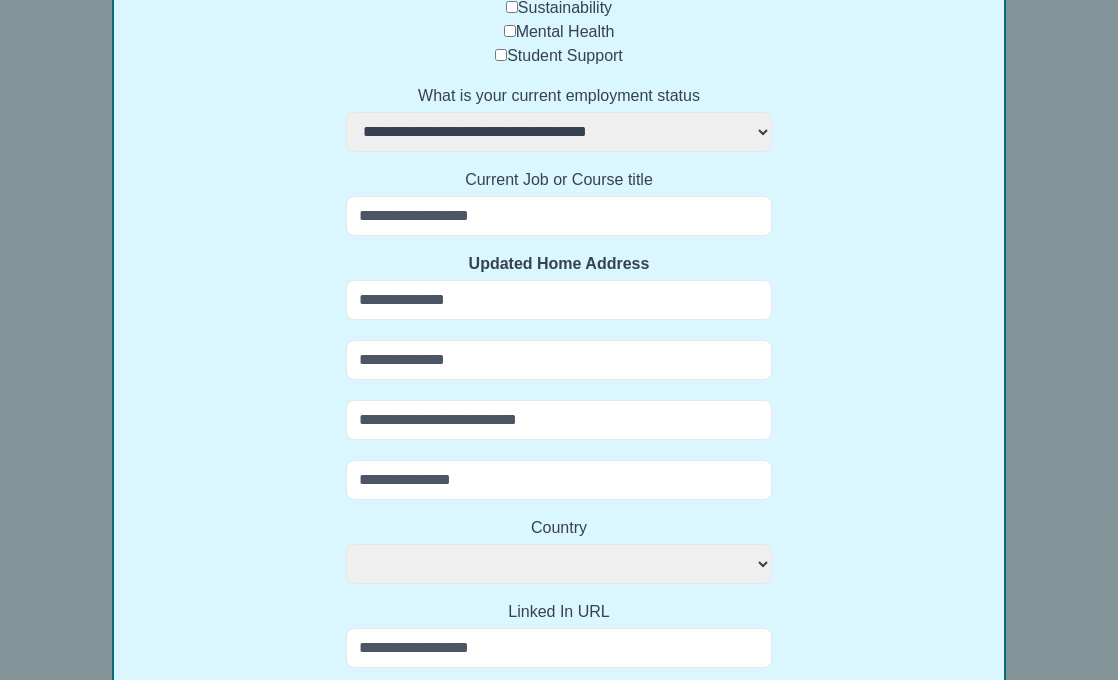 scroll, scrollTop: 575, scrollLeft: 0, axis: vertical 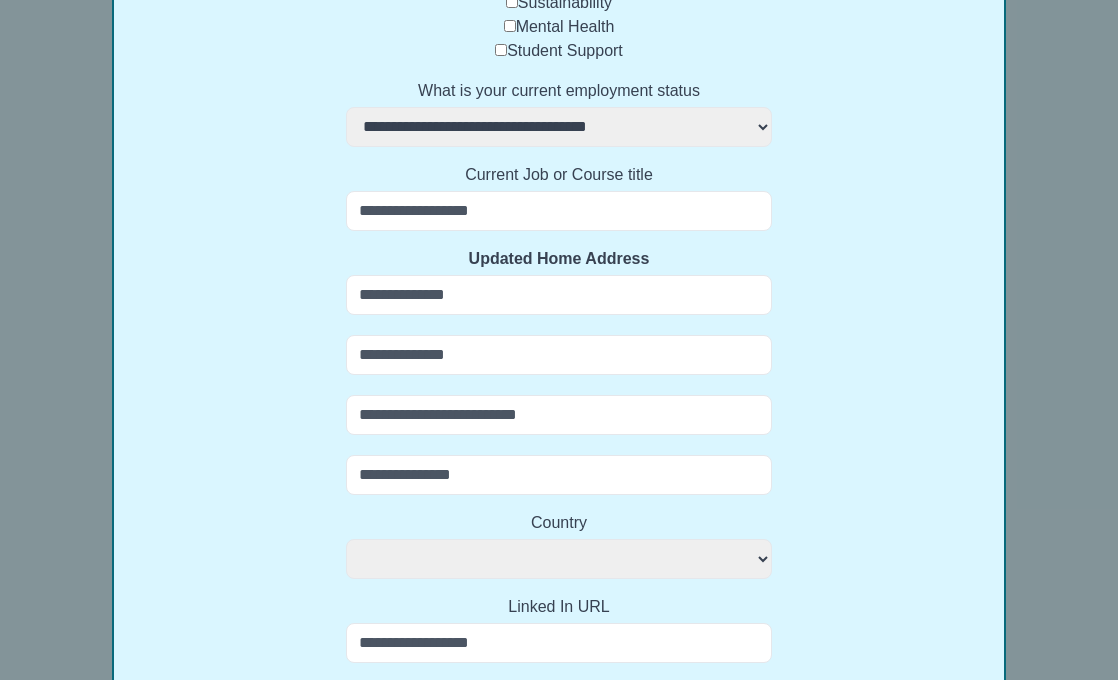 click on "Current Job or Course title" at bounding box center (558, 211) 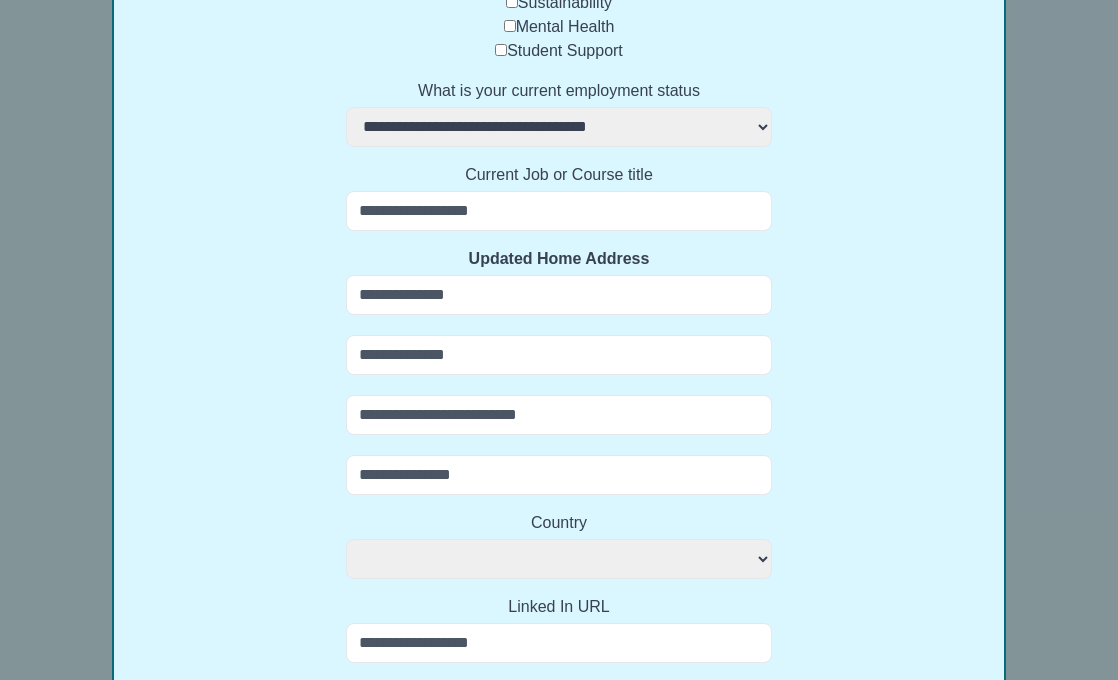select 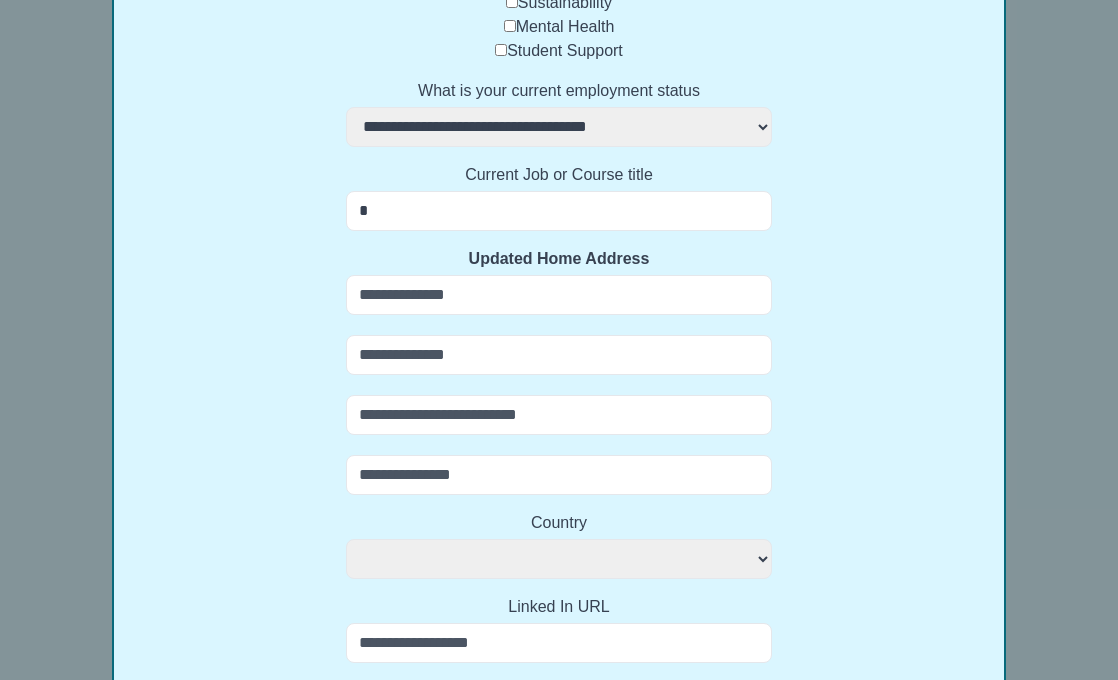 select 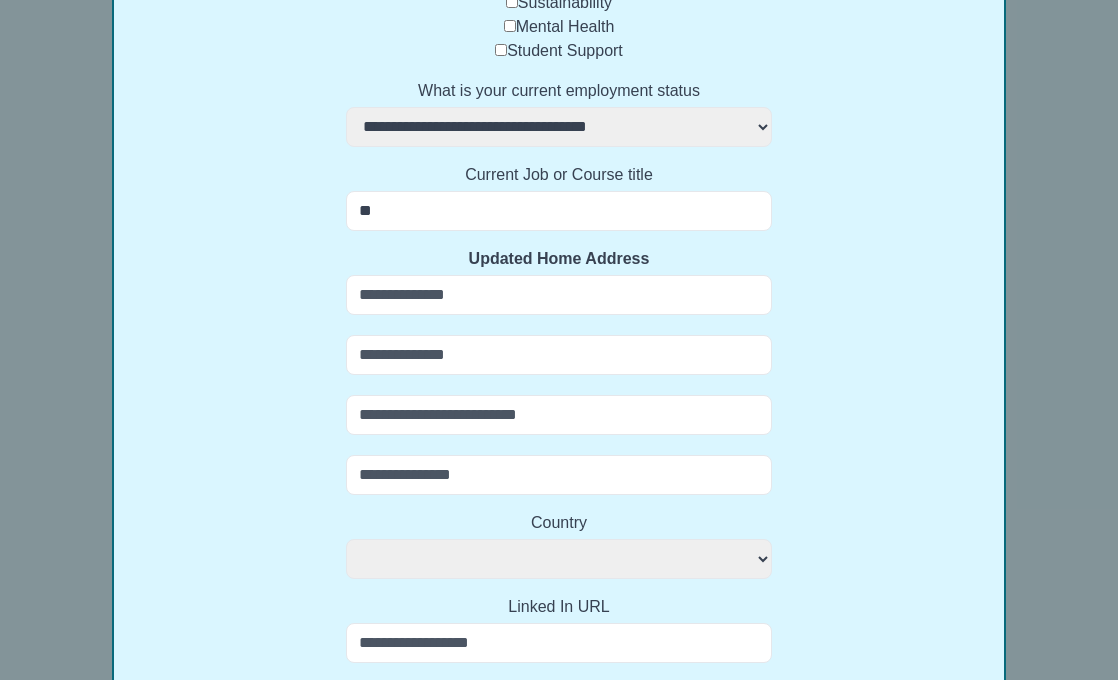 select 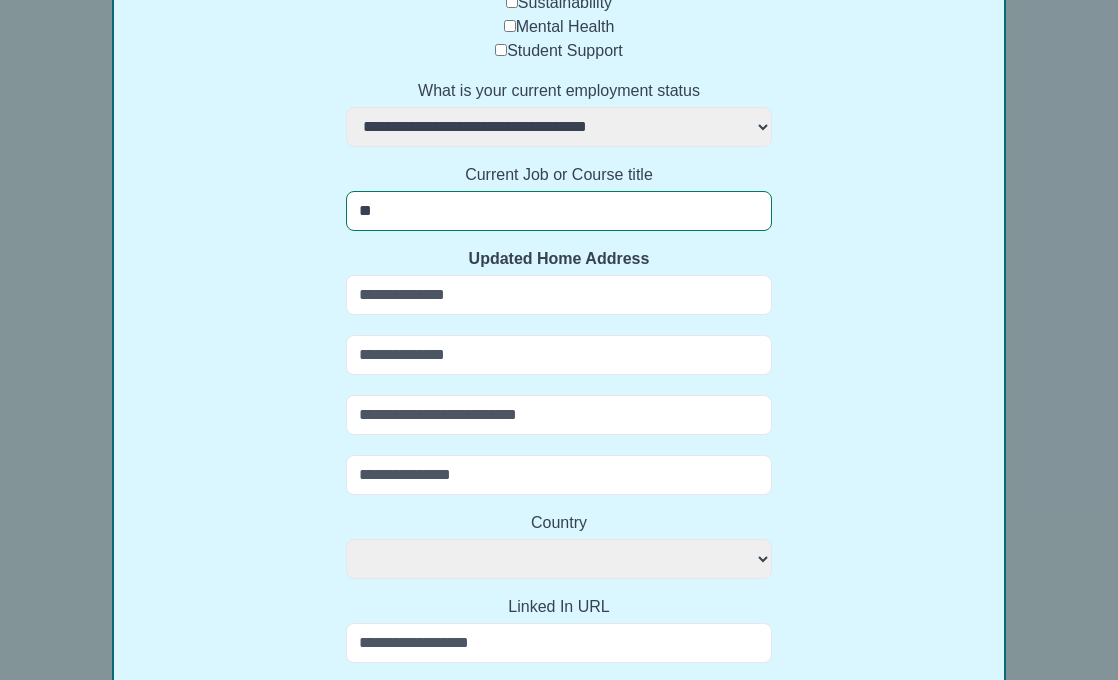 type on "***" 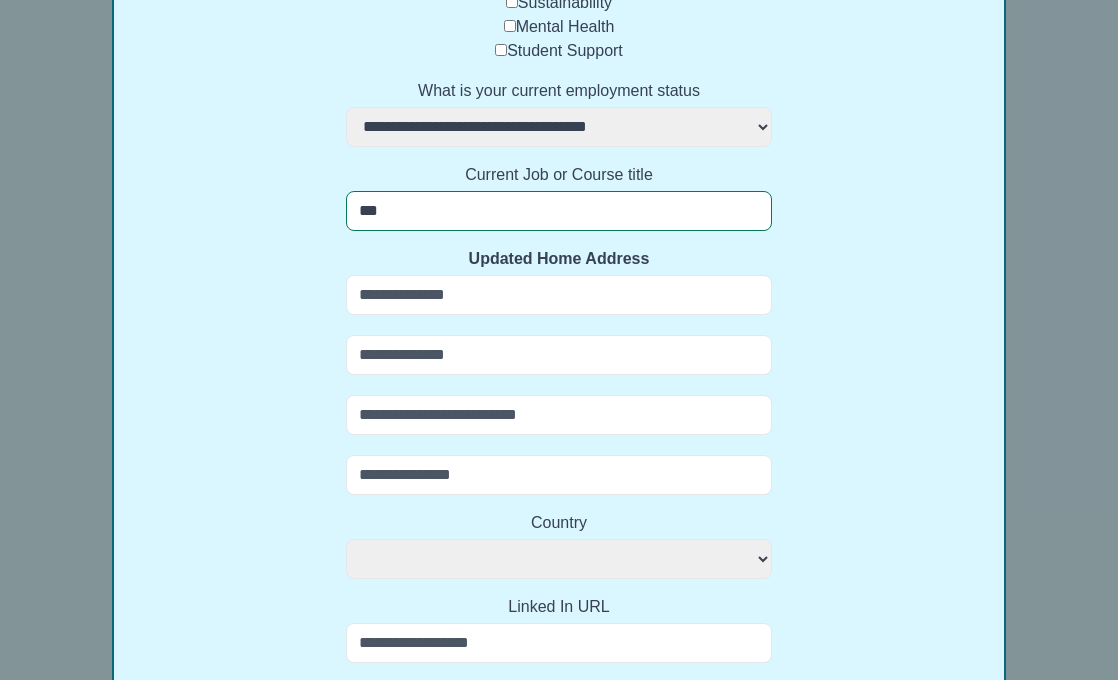 select 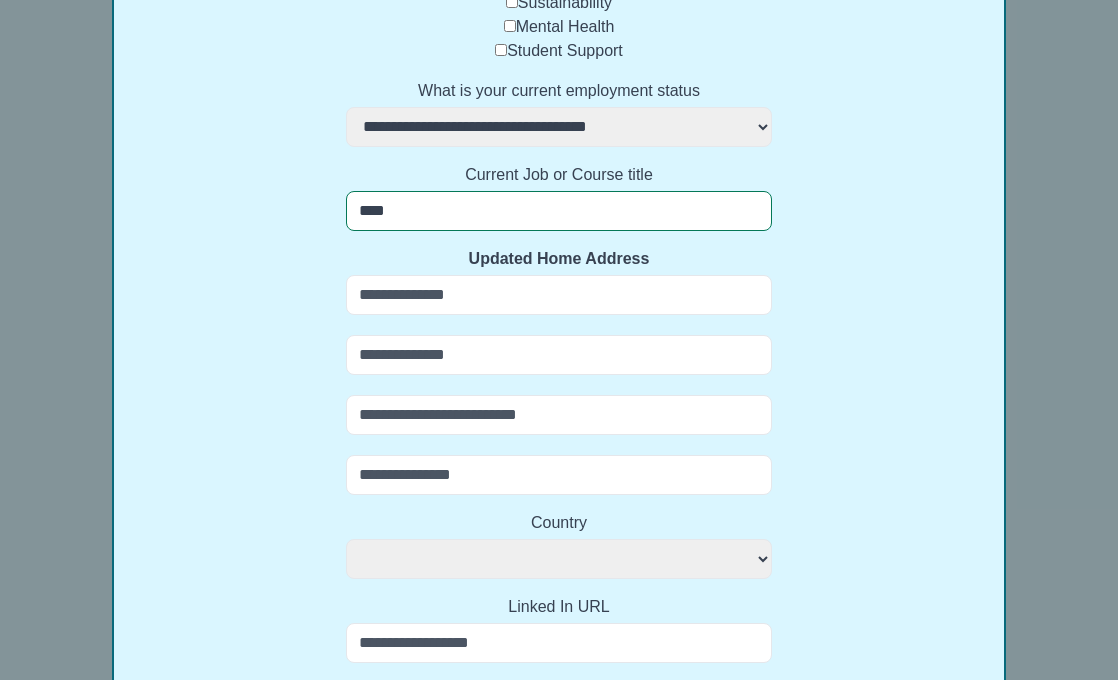 select 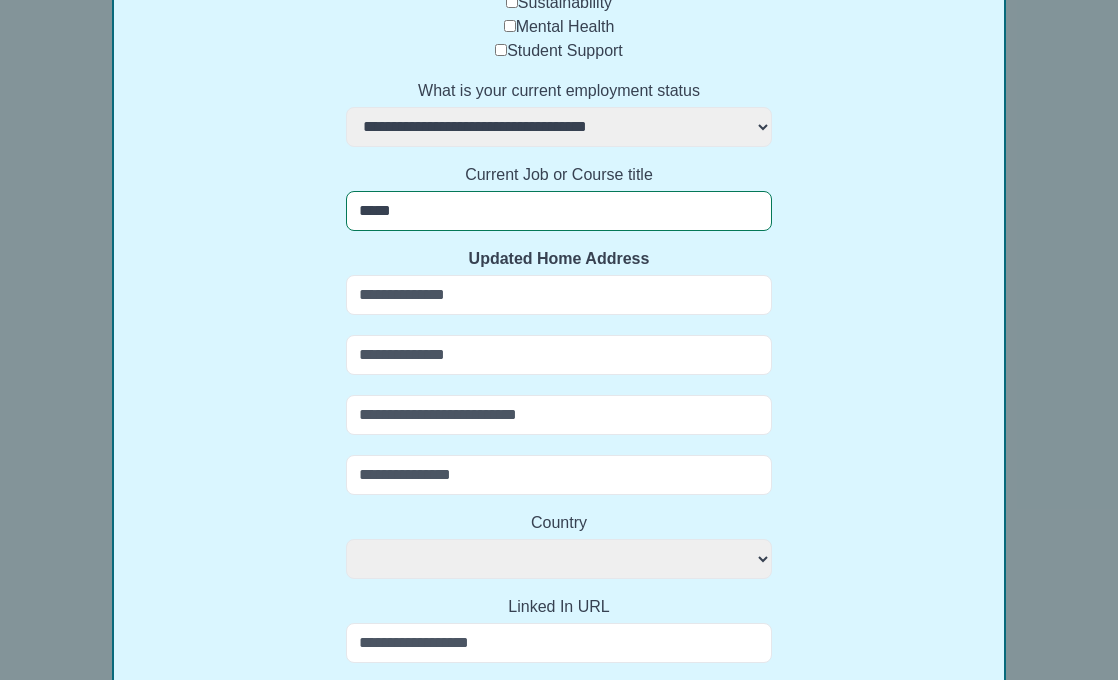 select 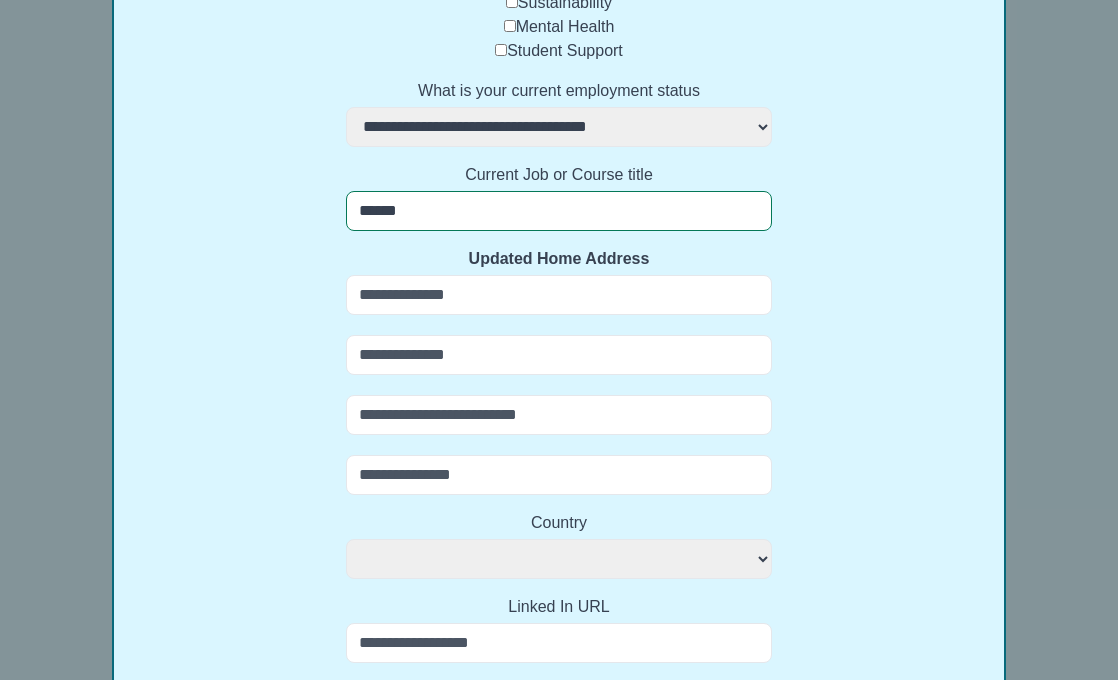 select 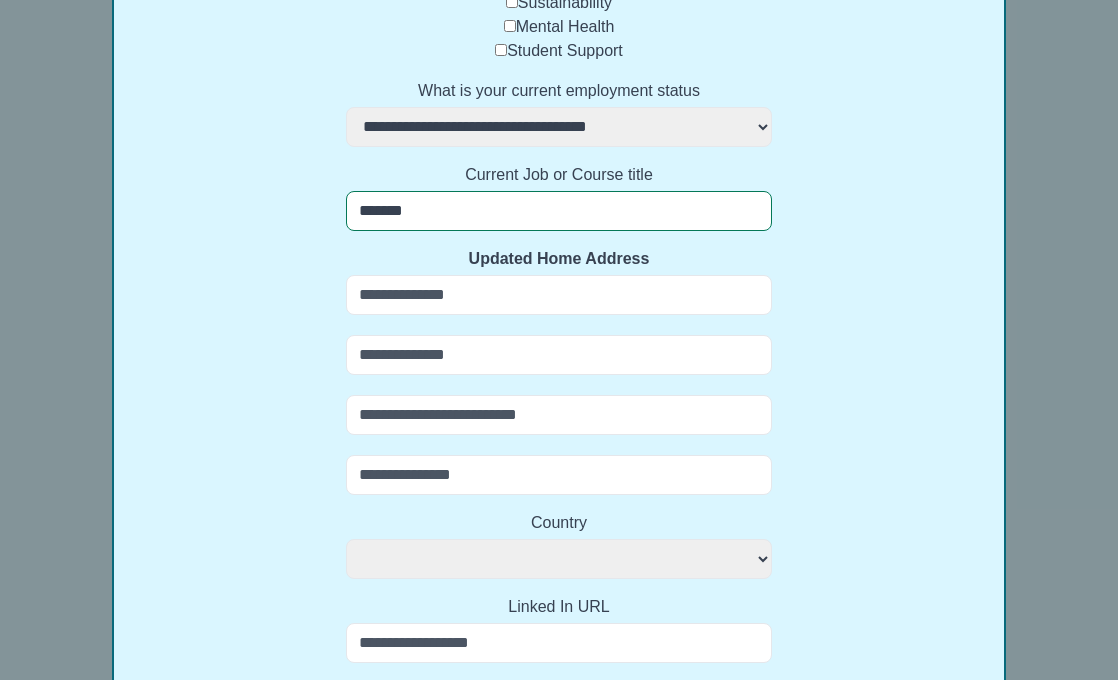 select 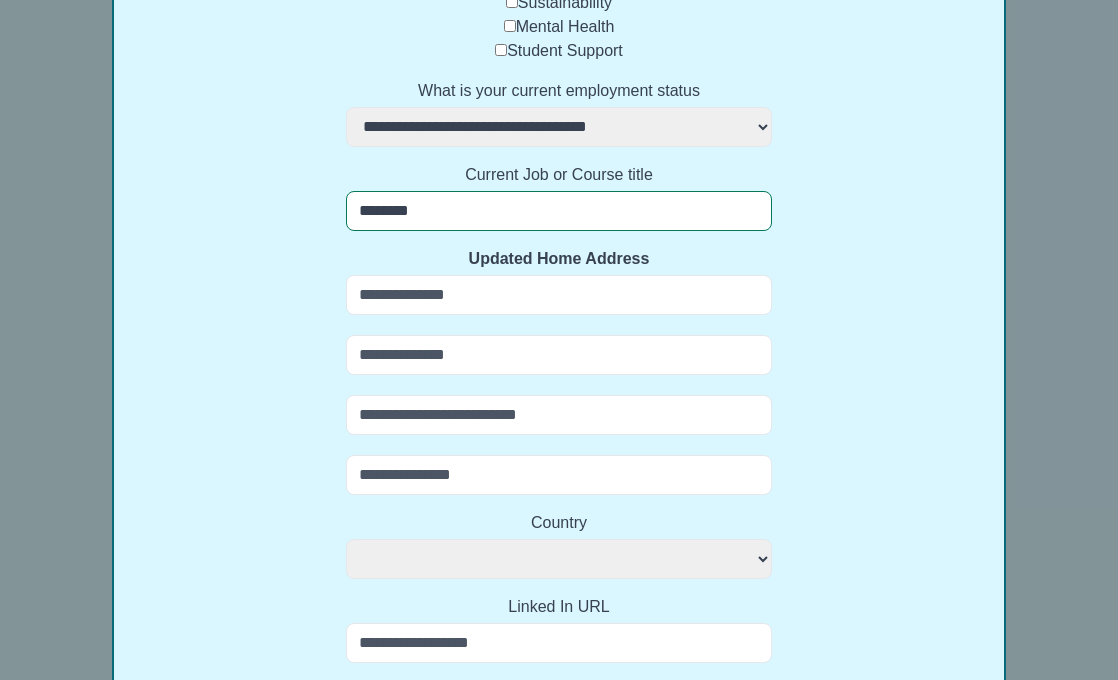 select 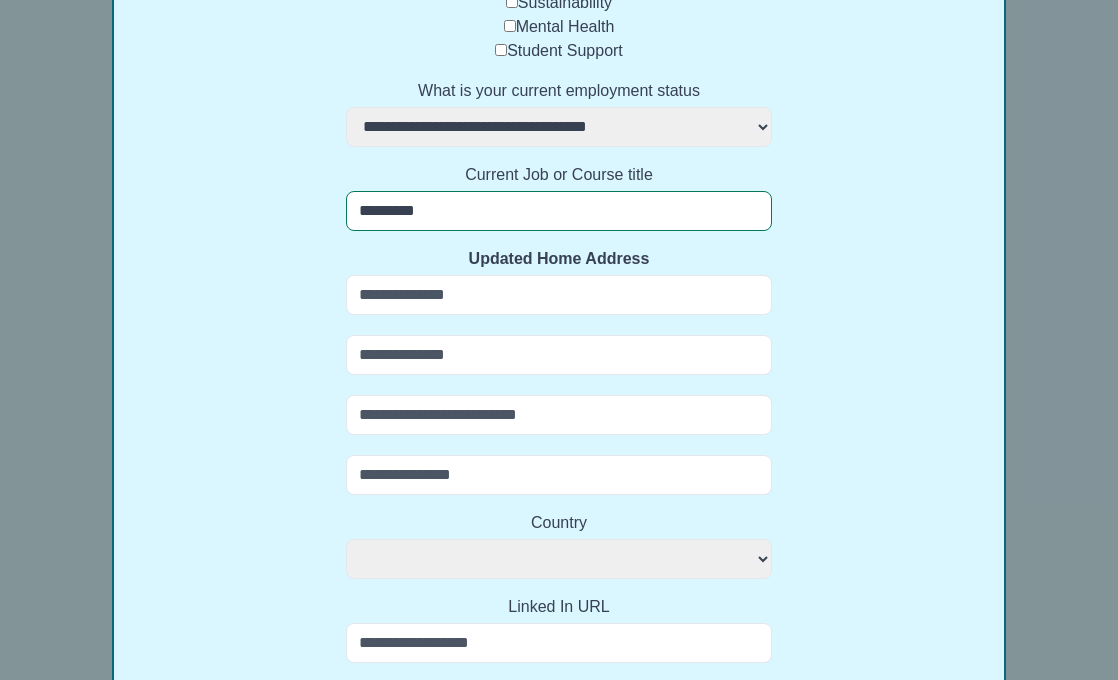 select 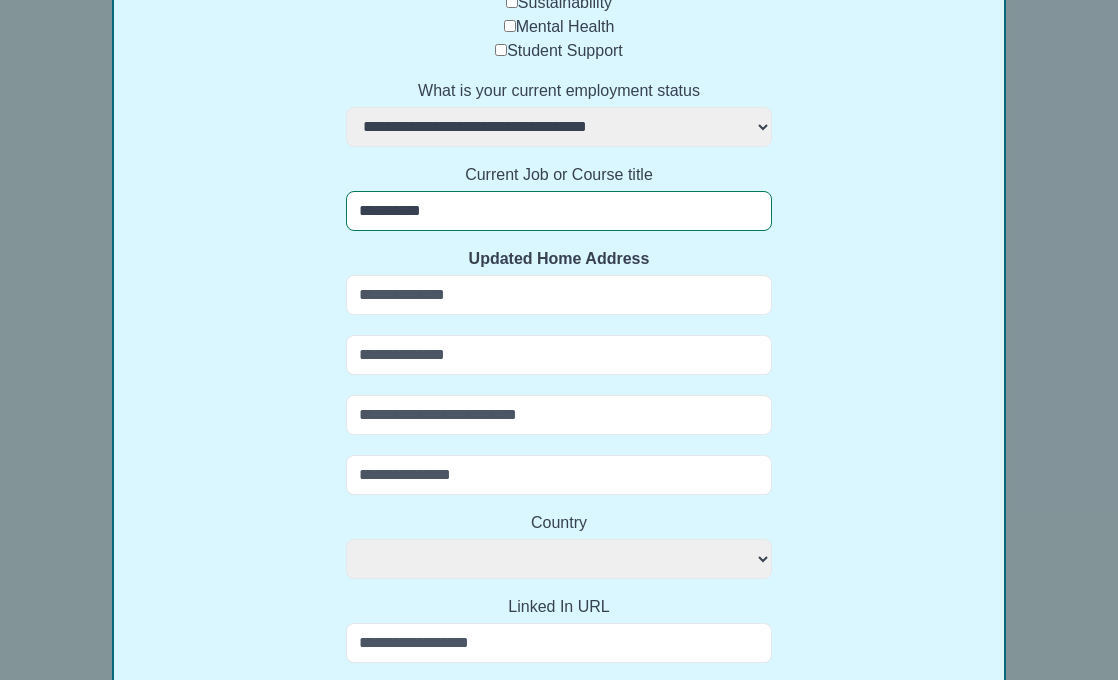 select 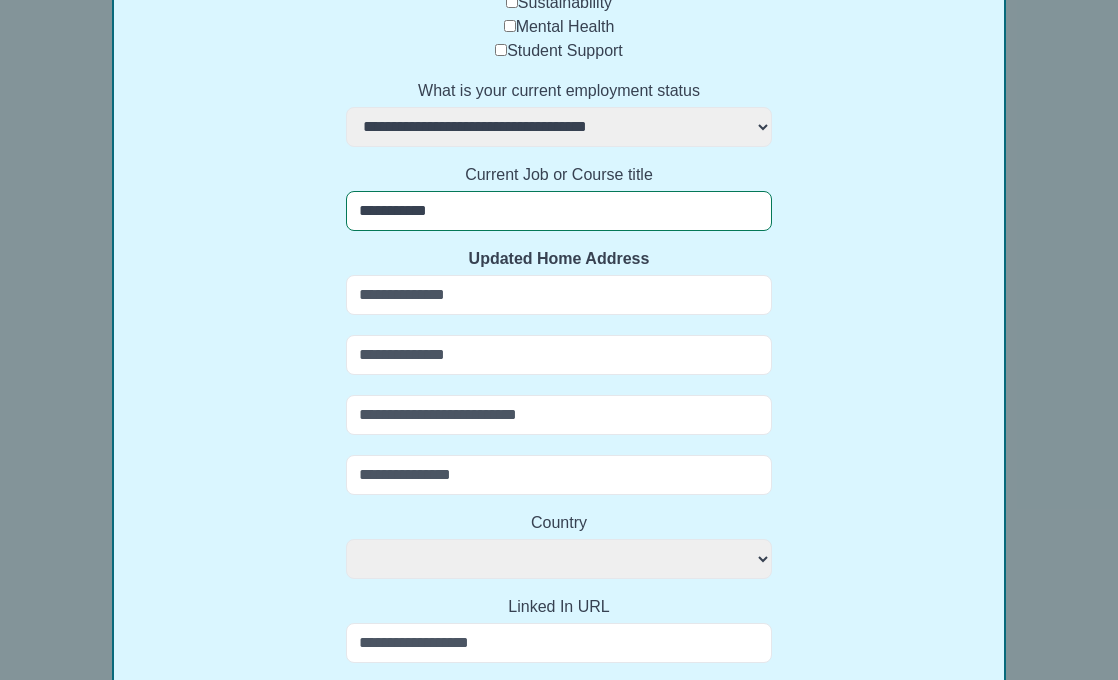 select 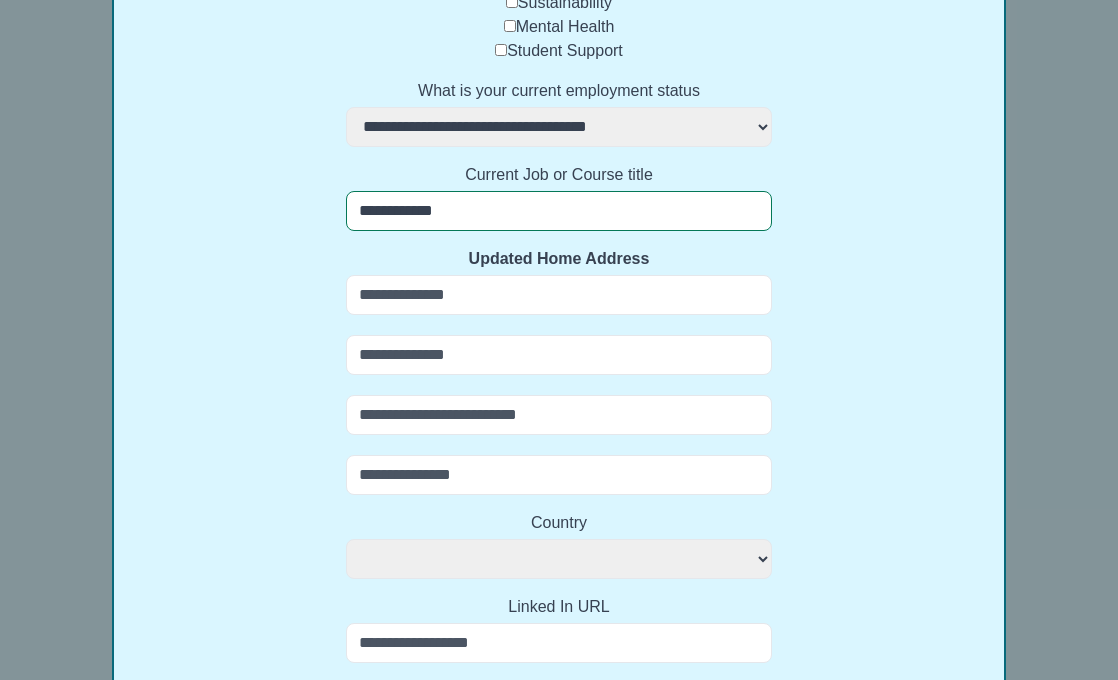 select 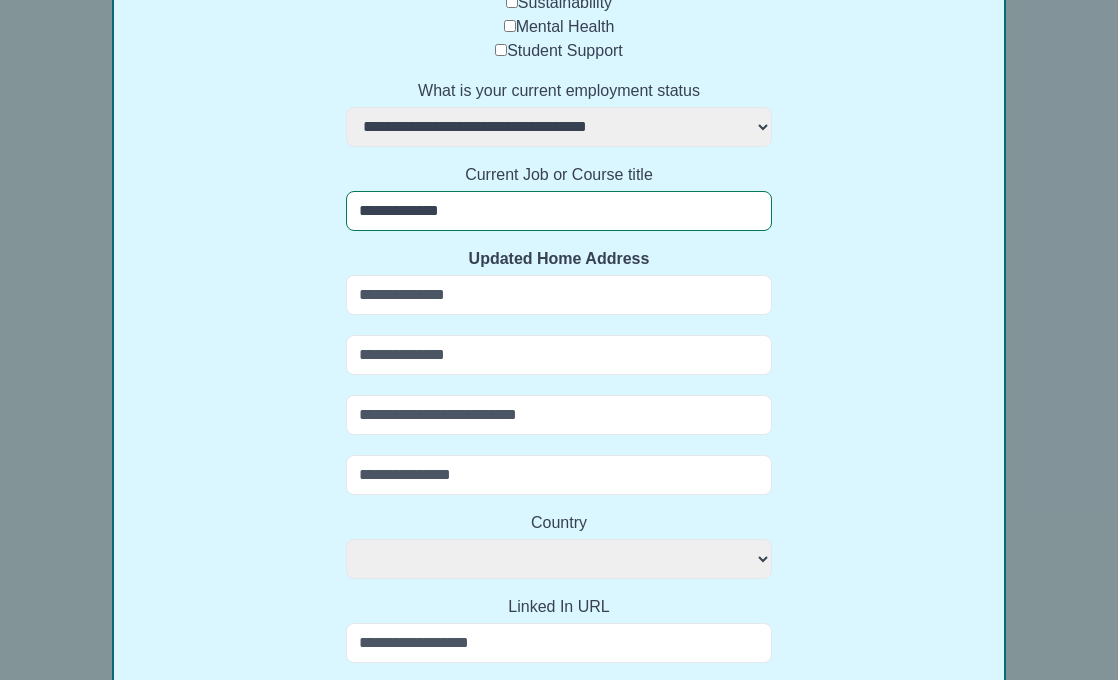 select 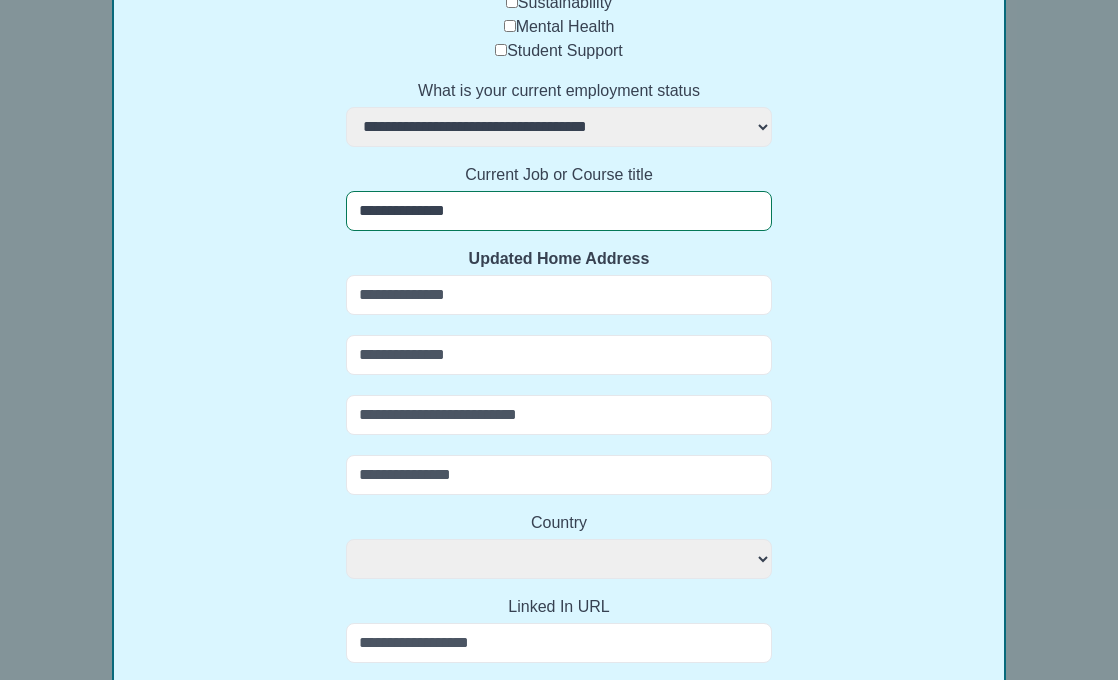 select 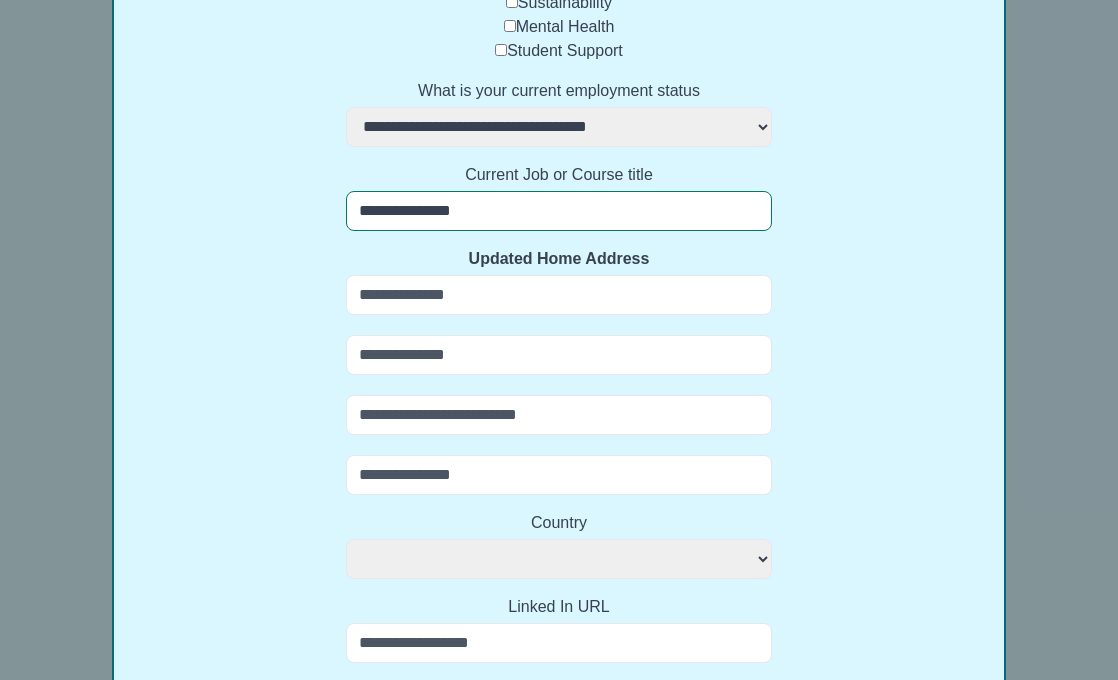 select 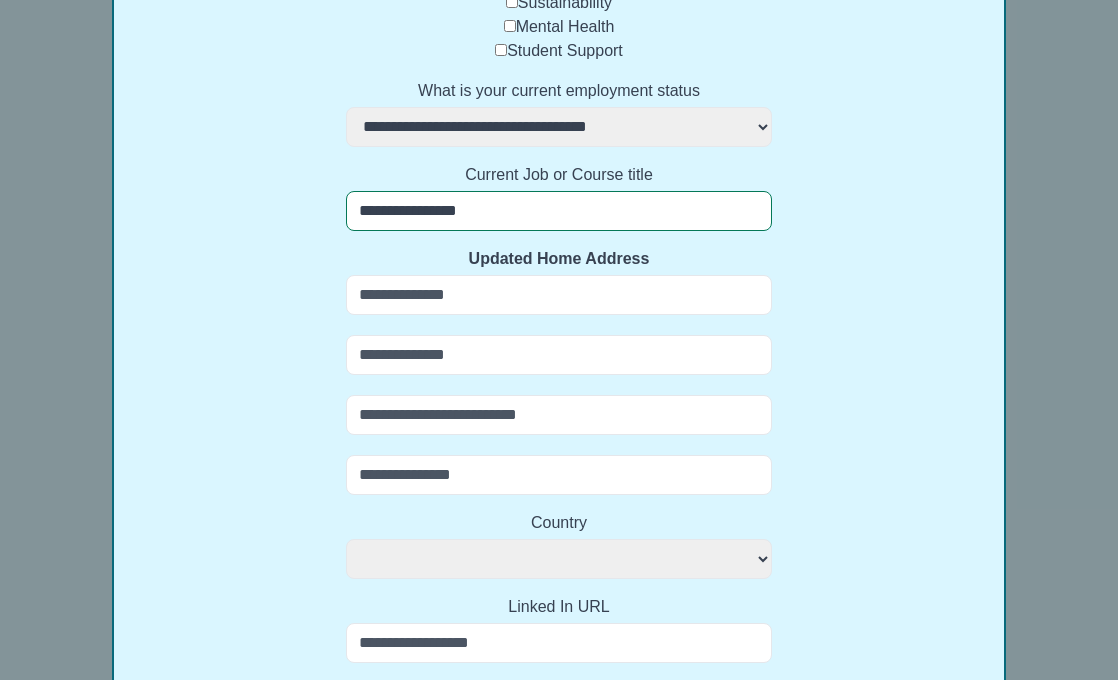 select 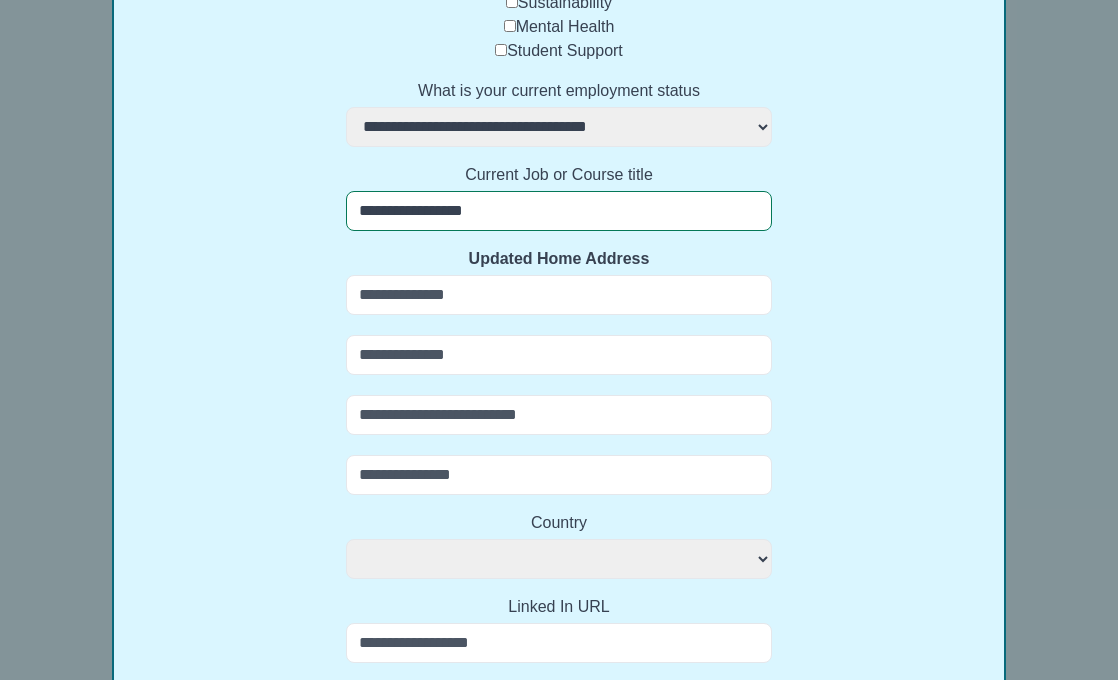 select 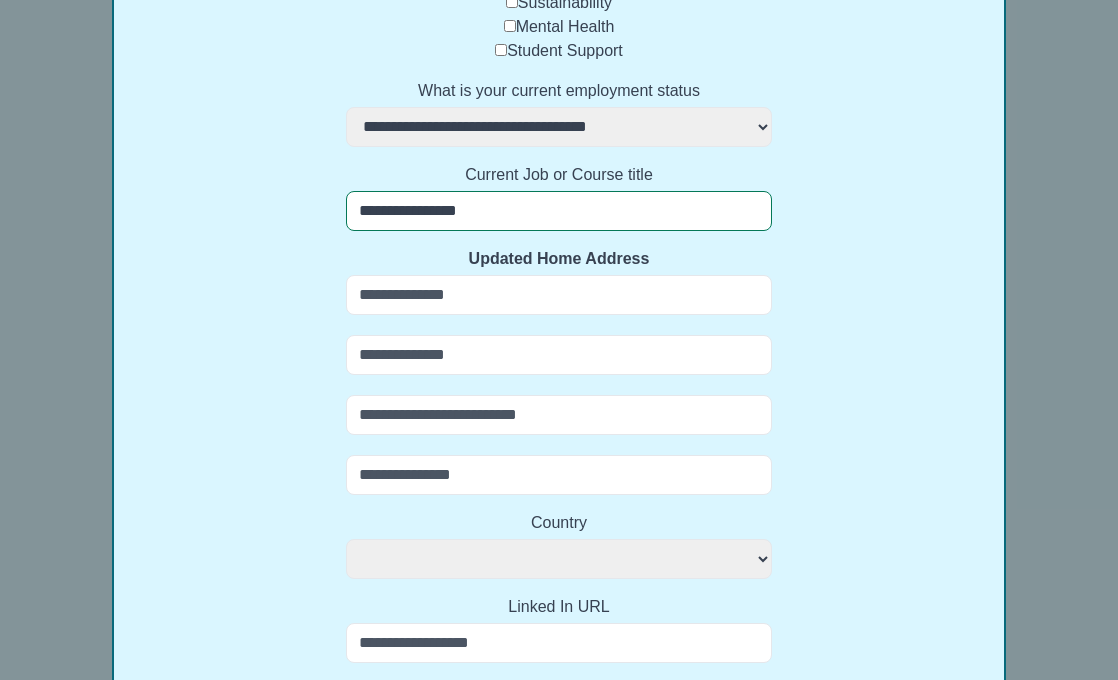 select 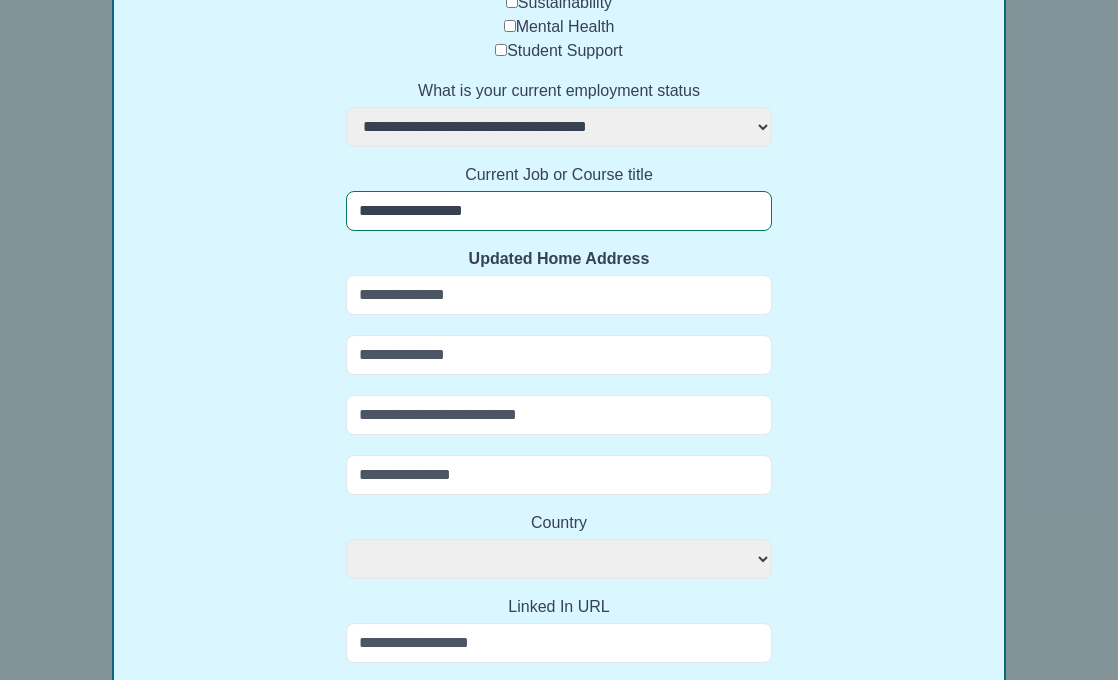 select 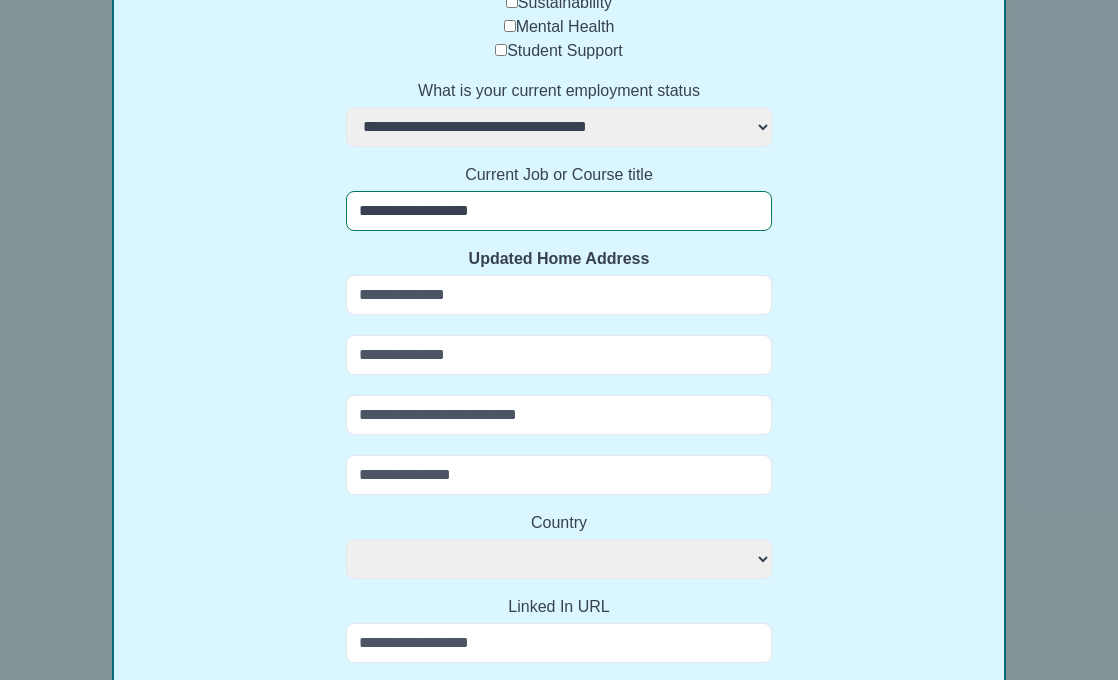 select 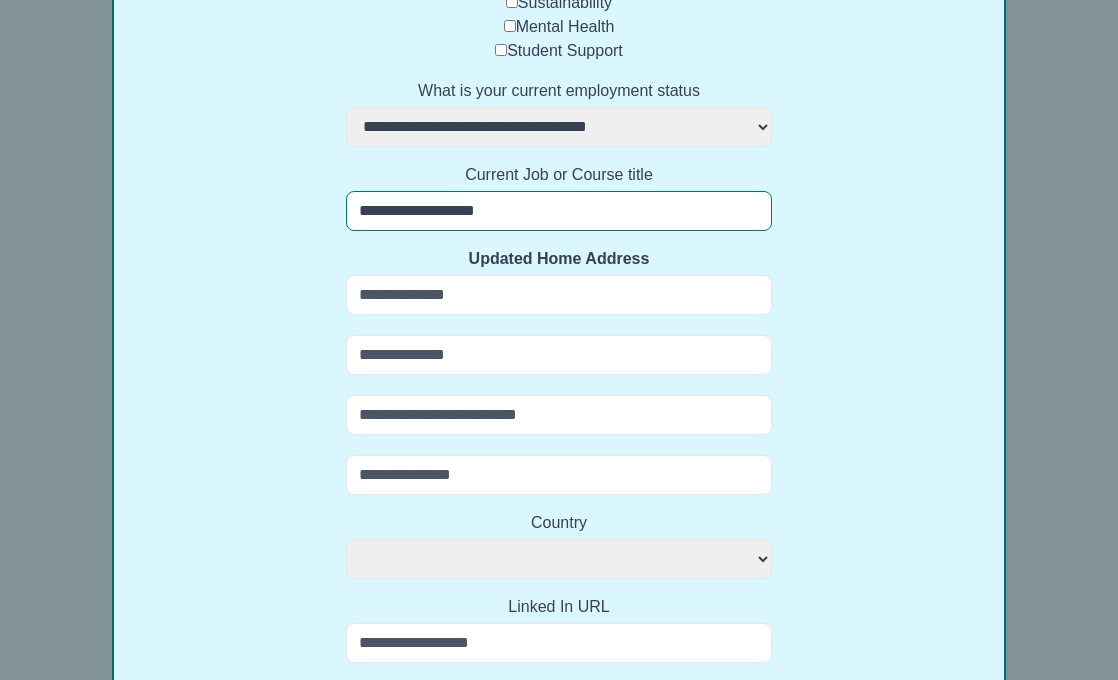 select 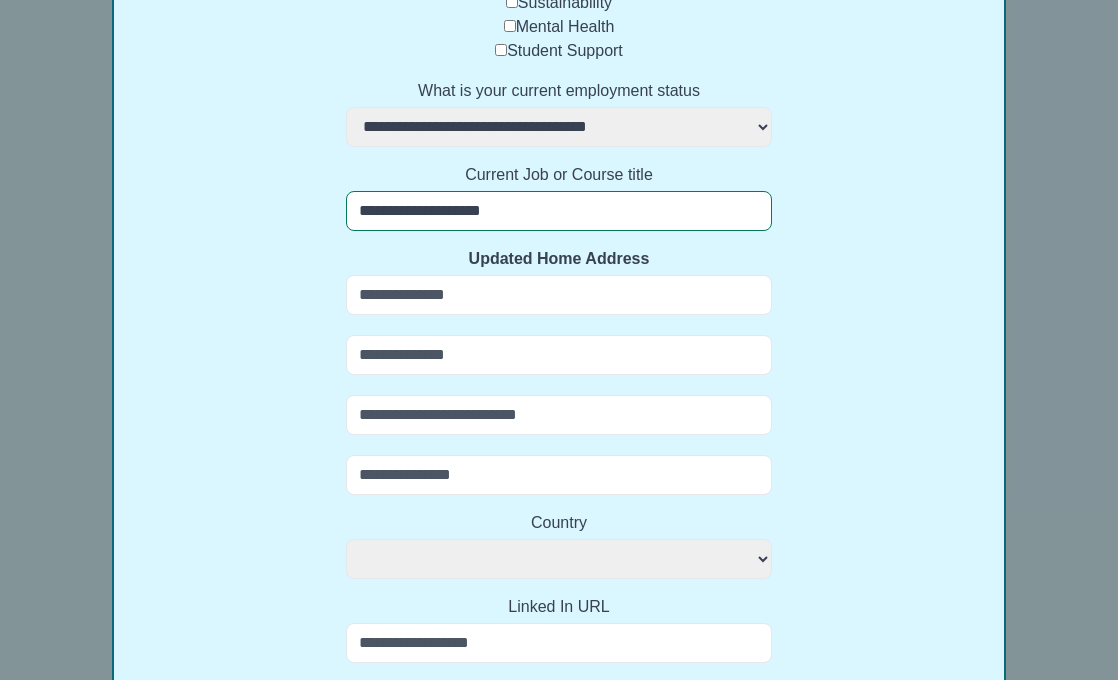 select 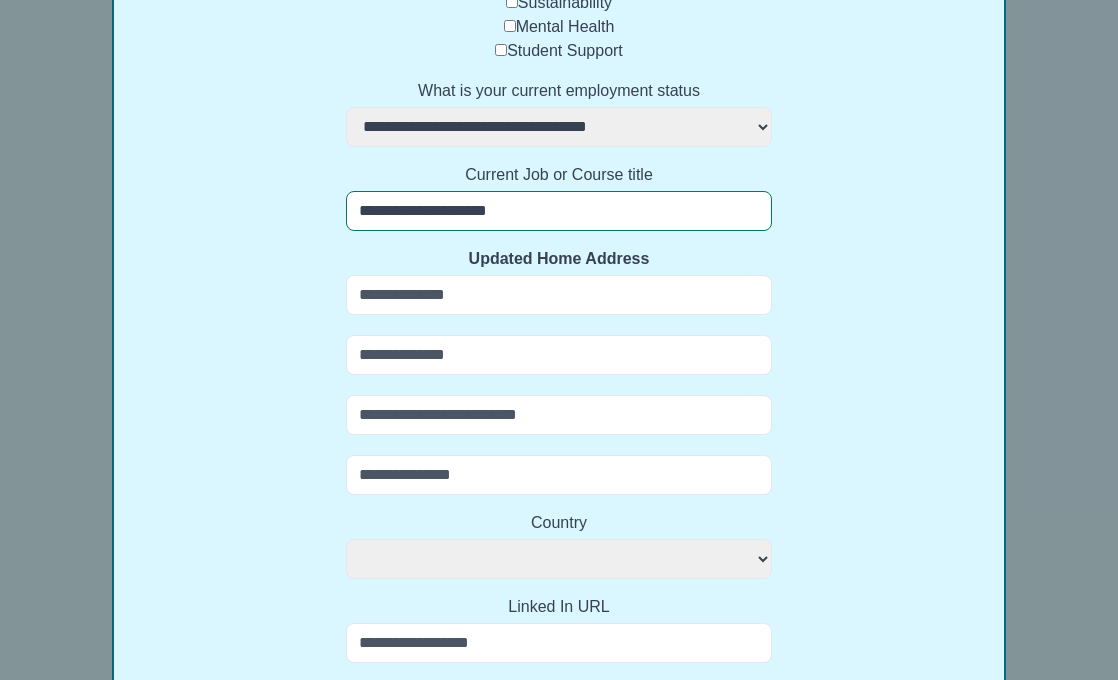 select 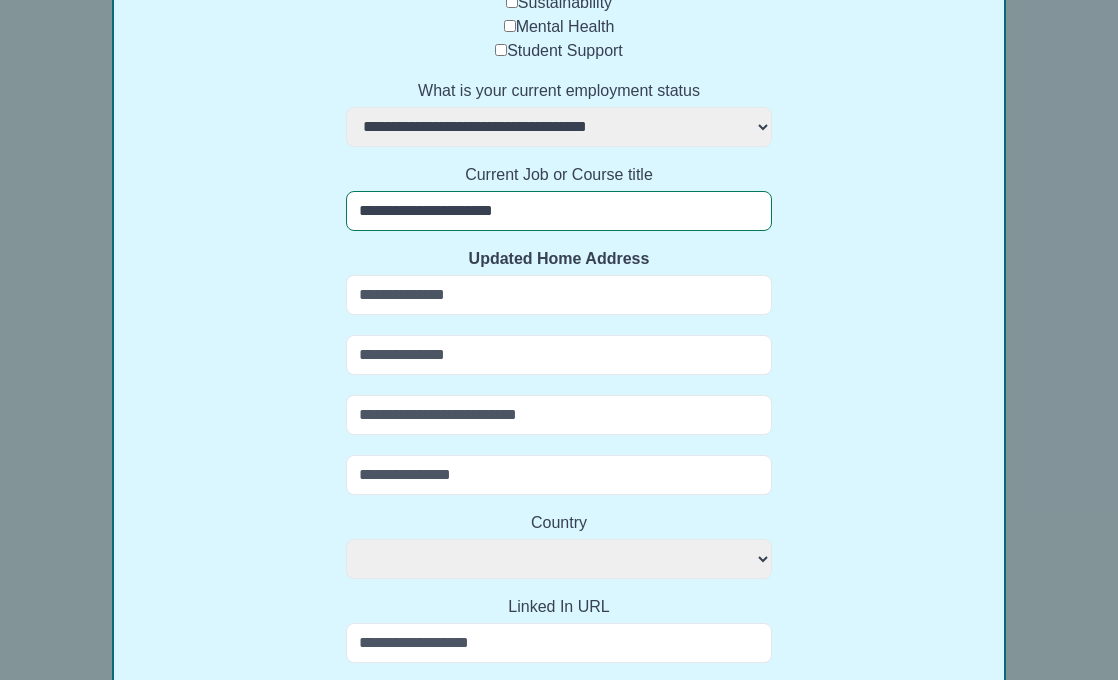 select 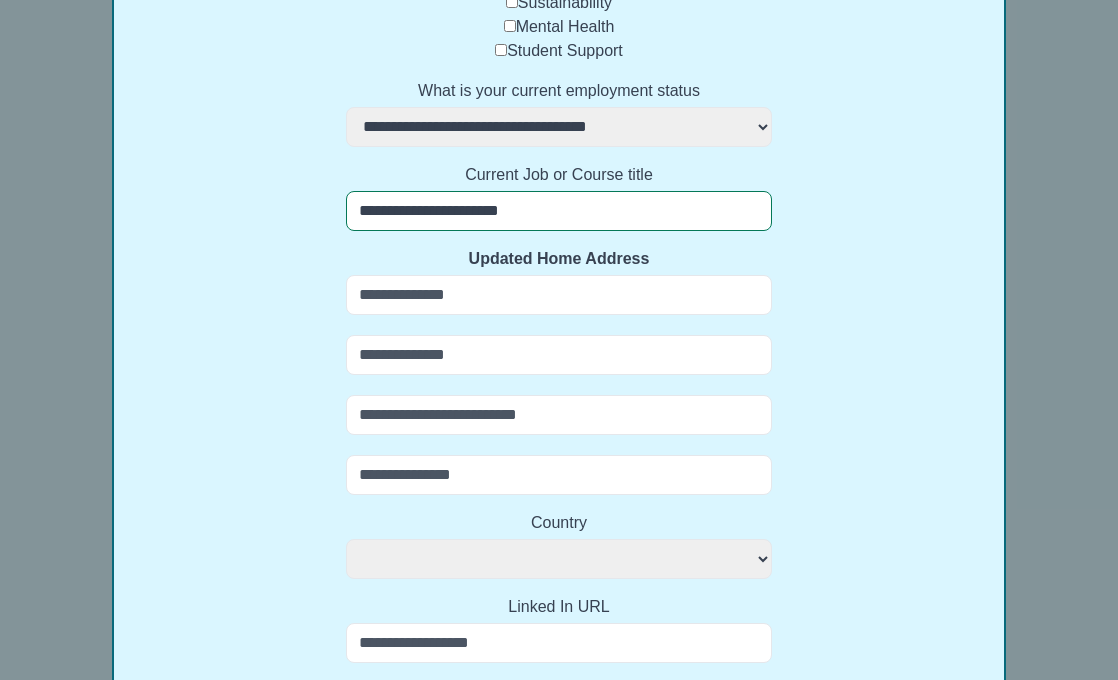 select 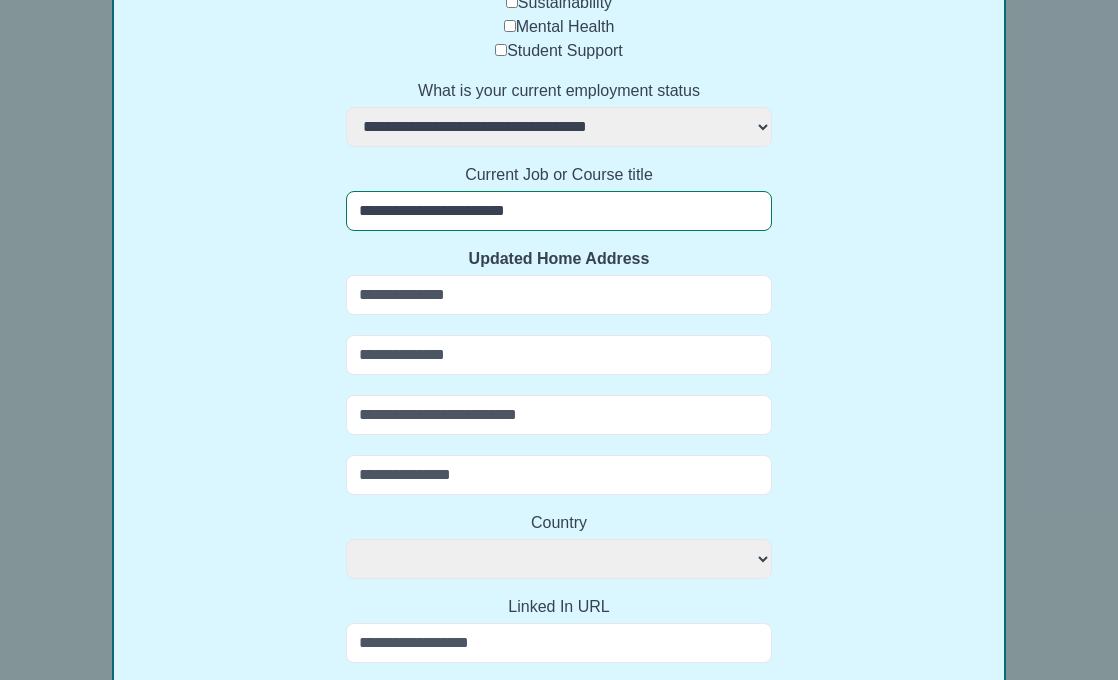 select 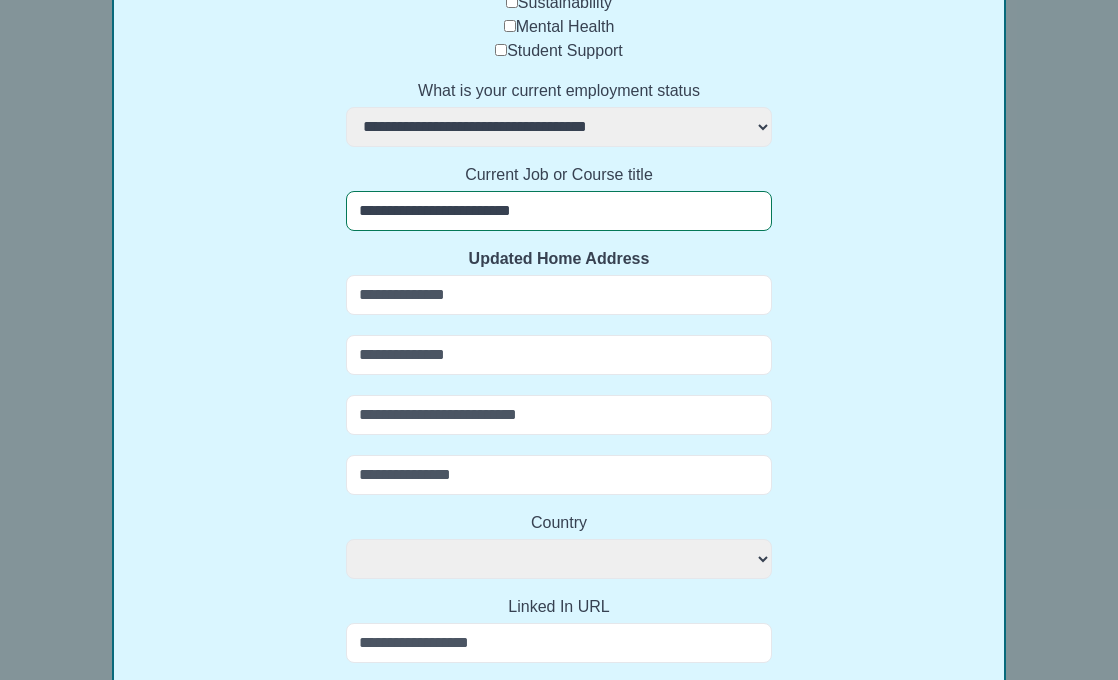 select 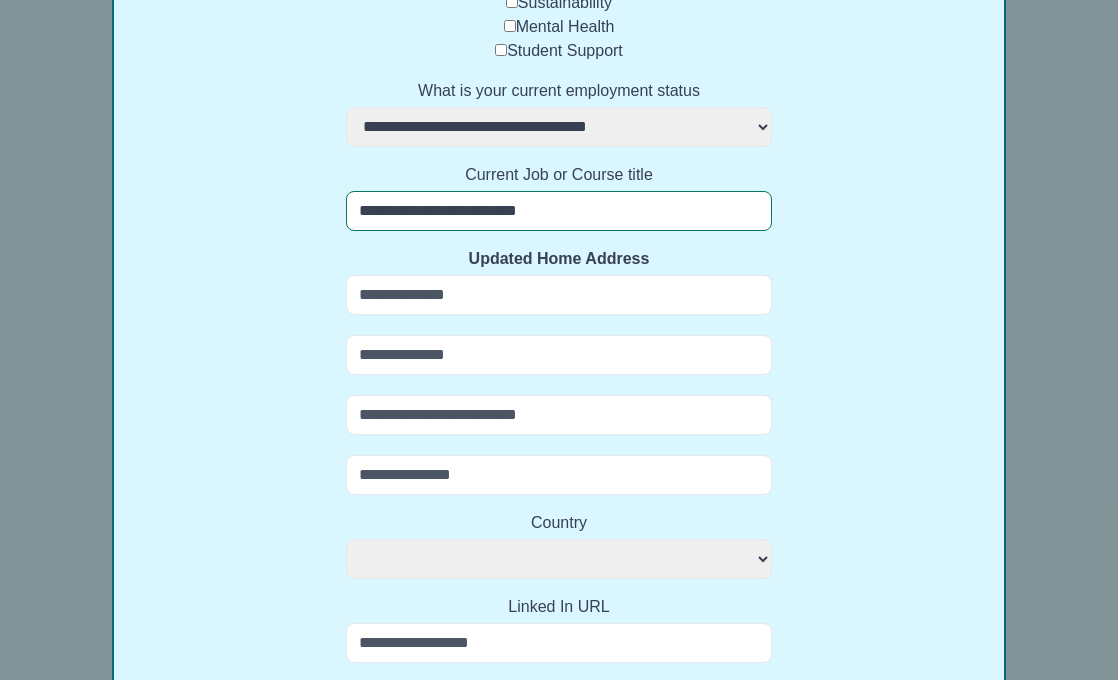 select 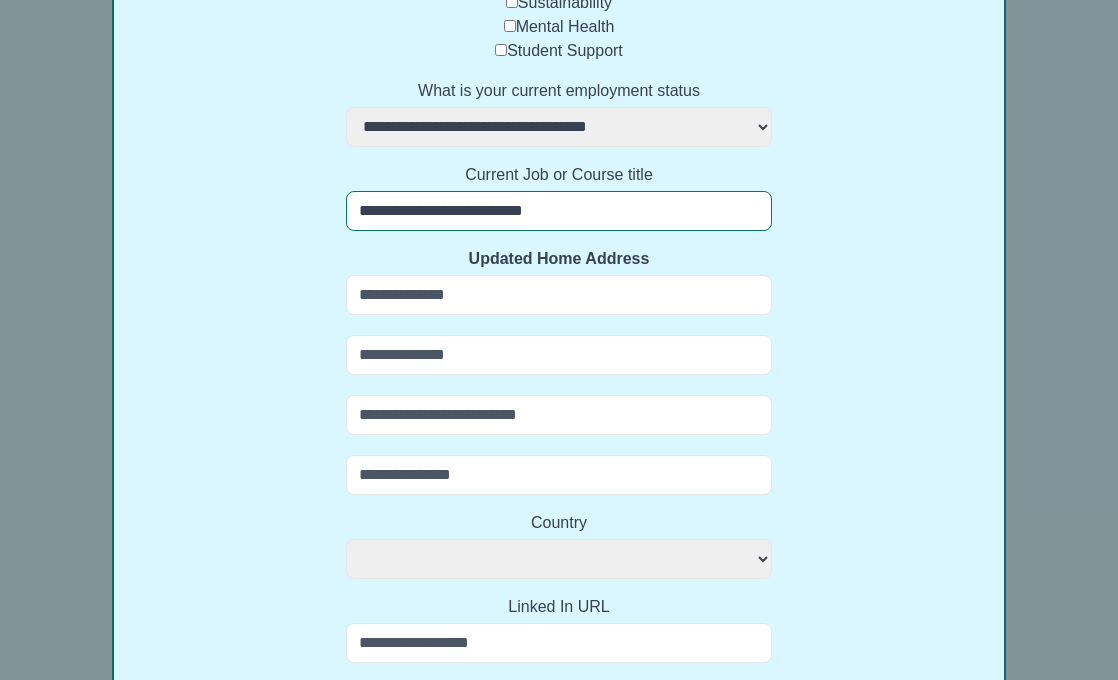 select 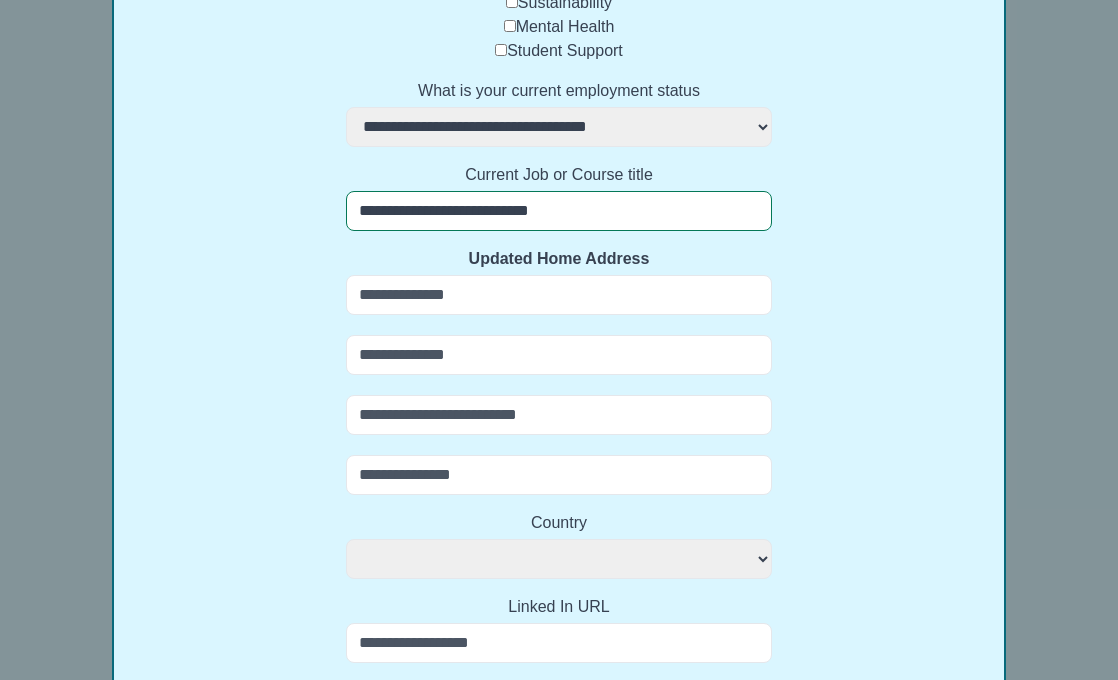 select 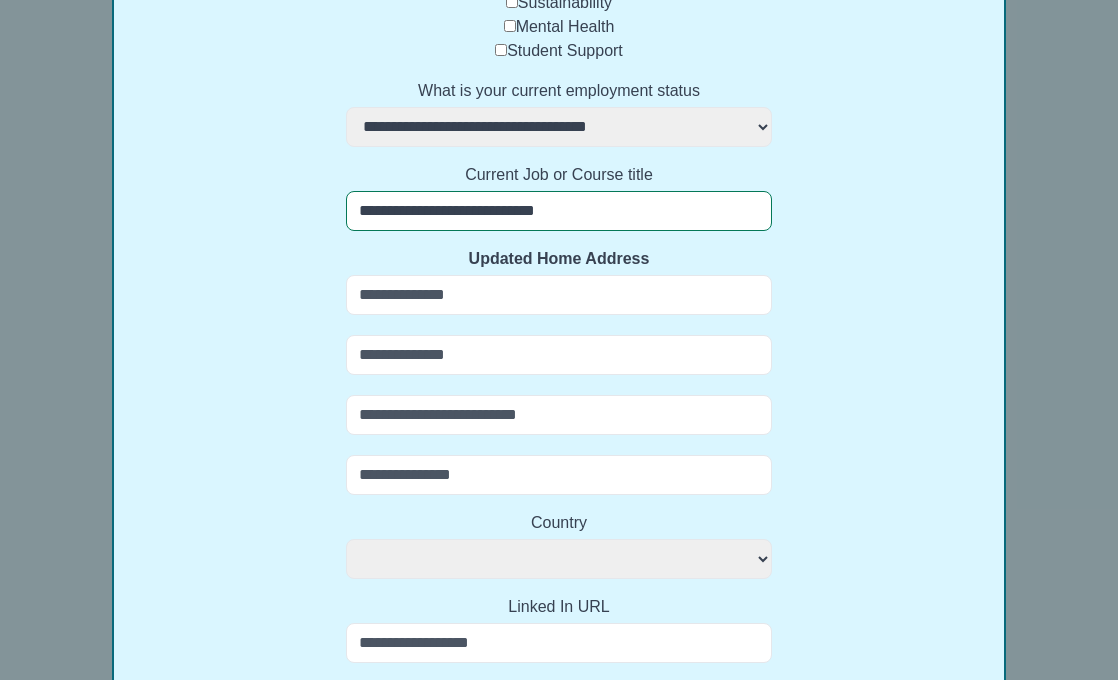 select 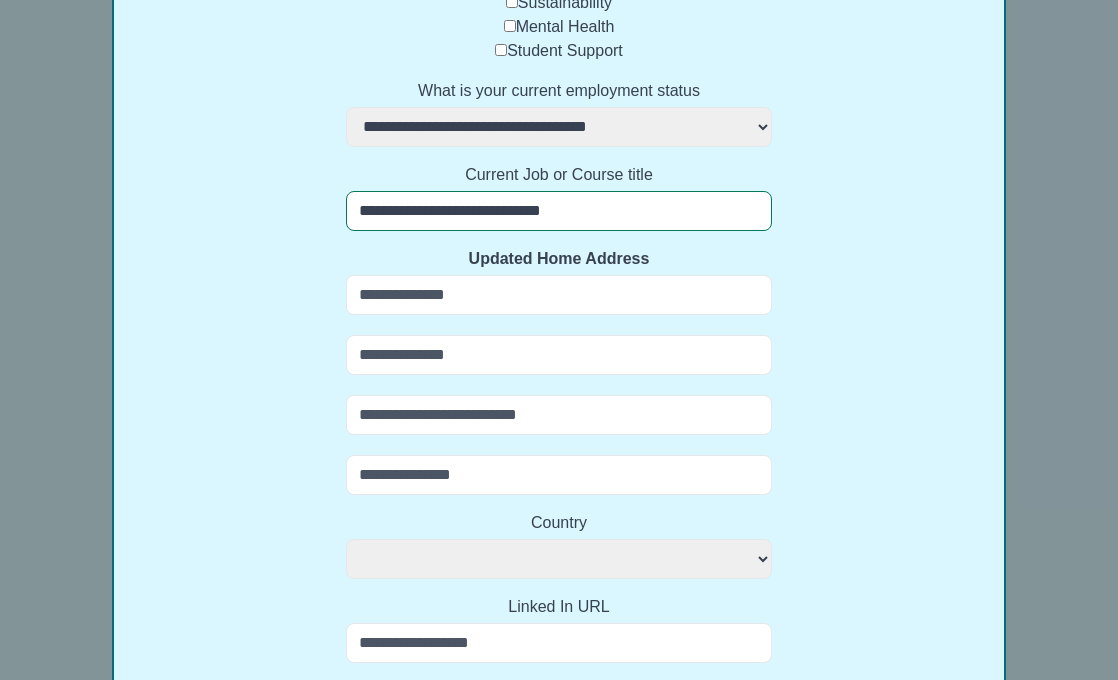 select 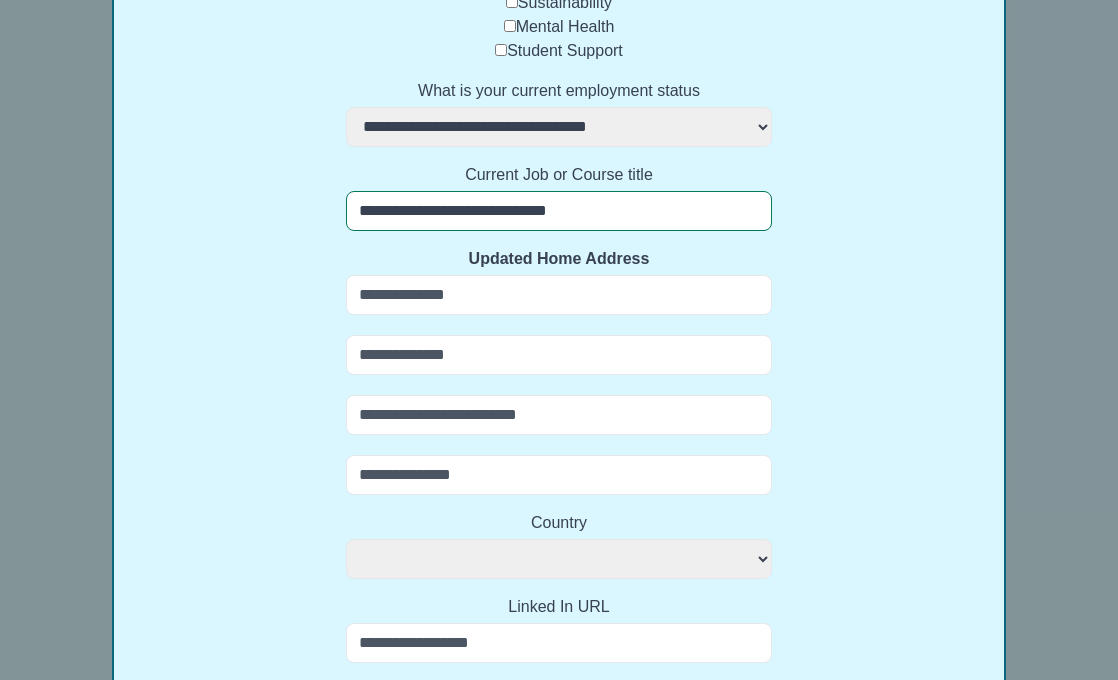 select 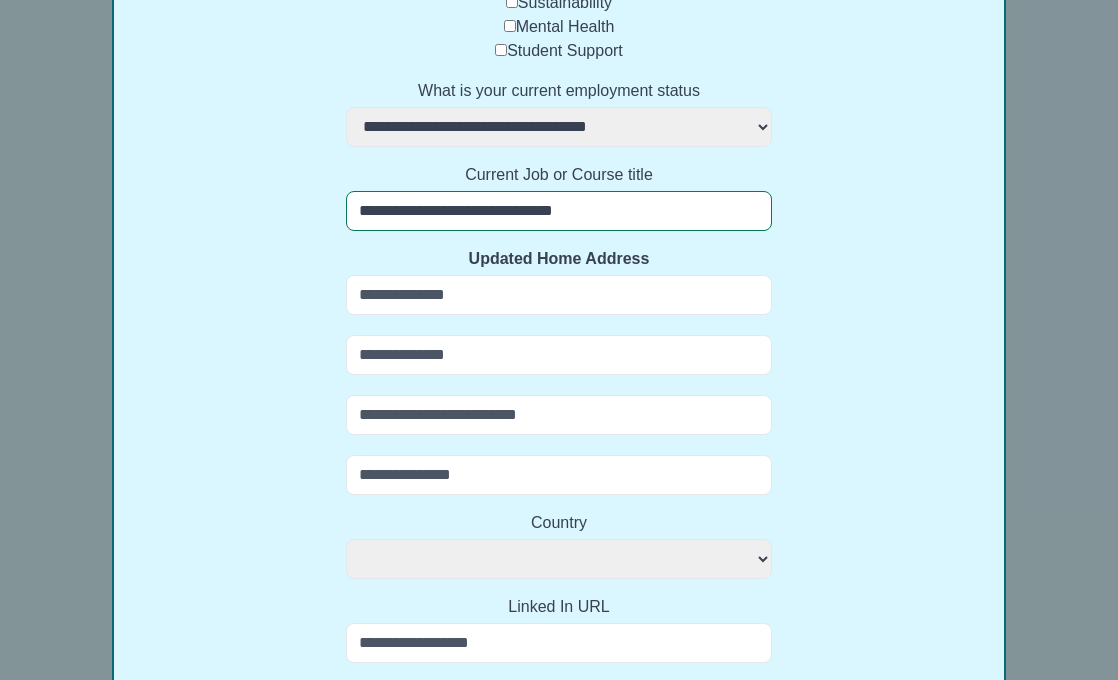 select 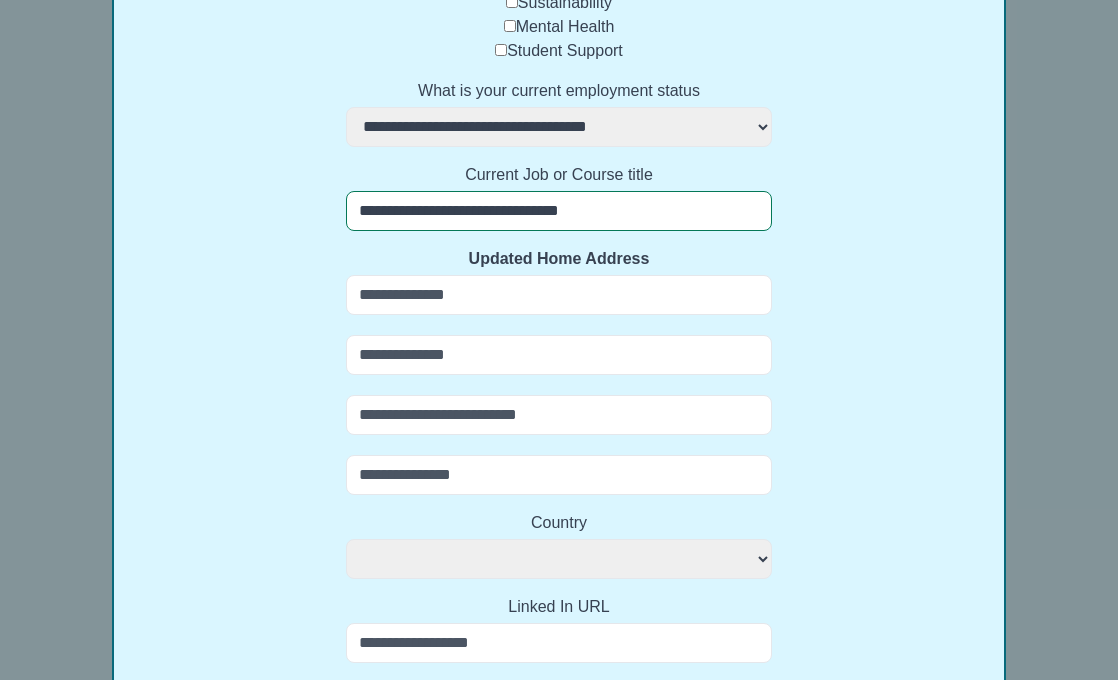 select 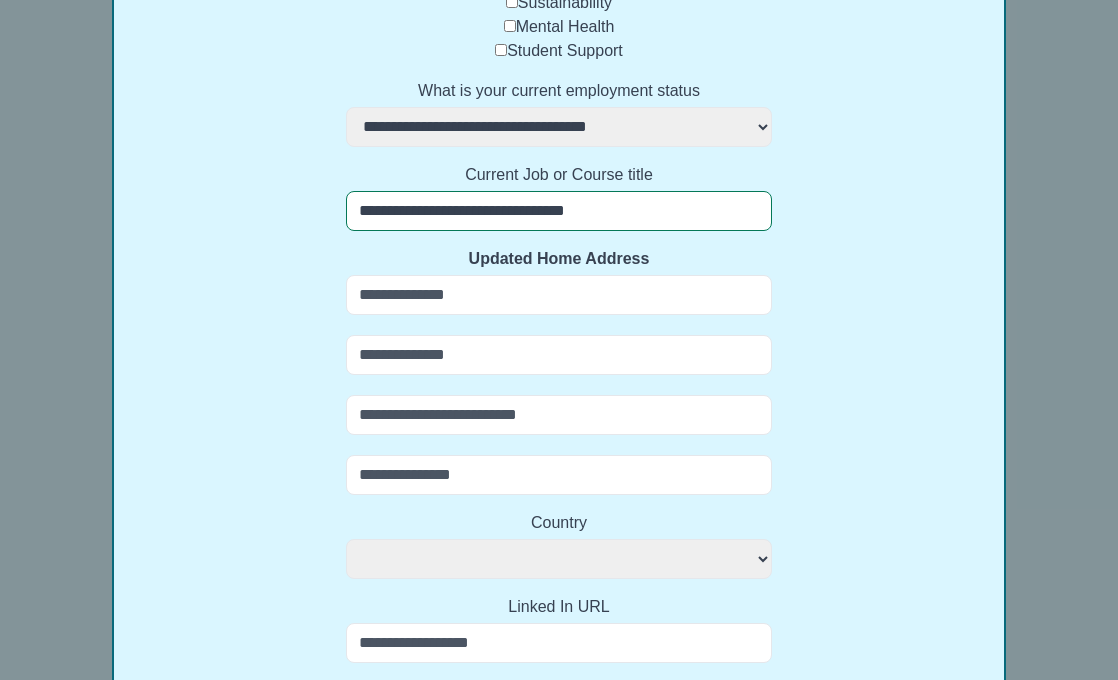 select 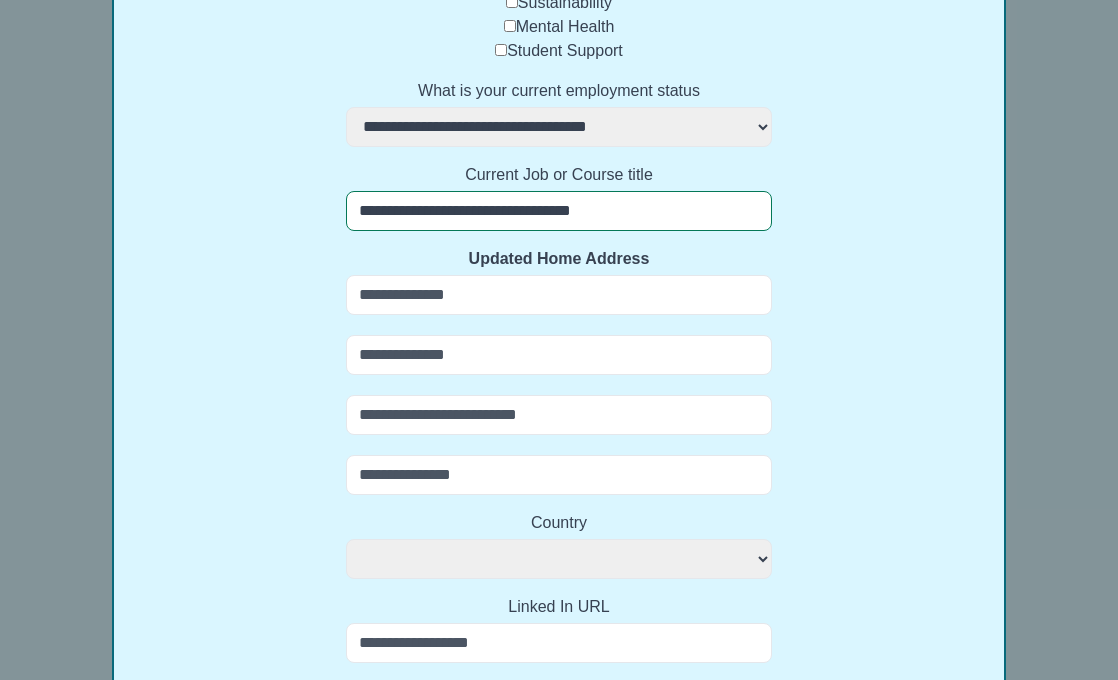select 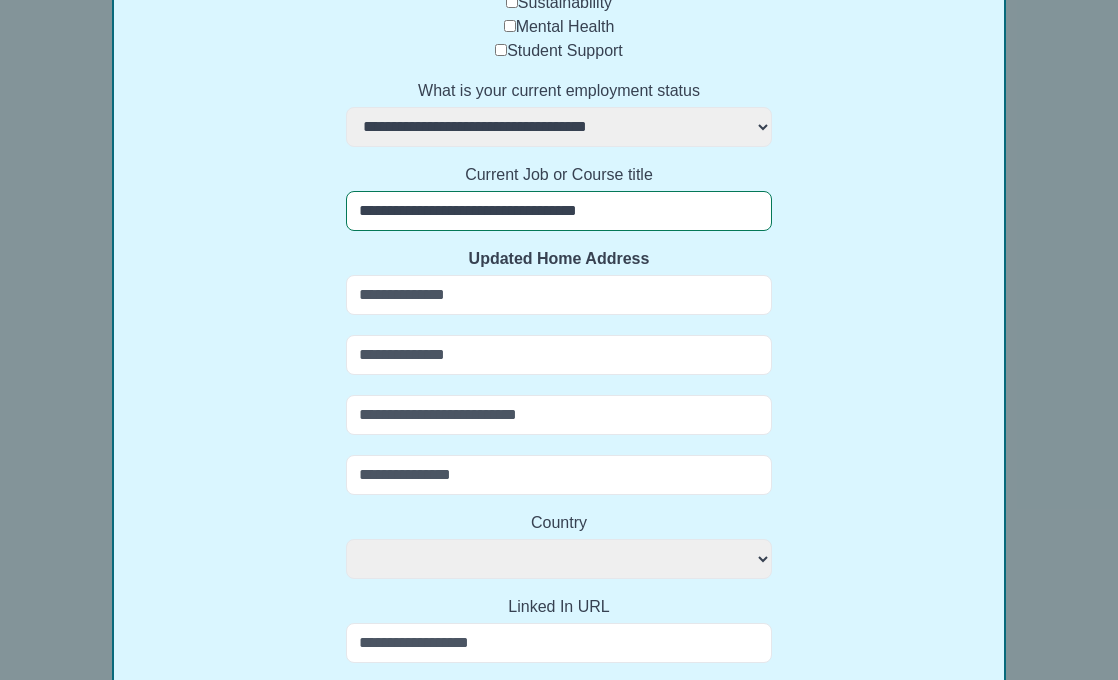 select 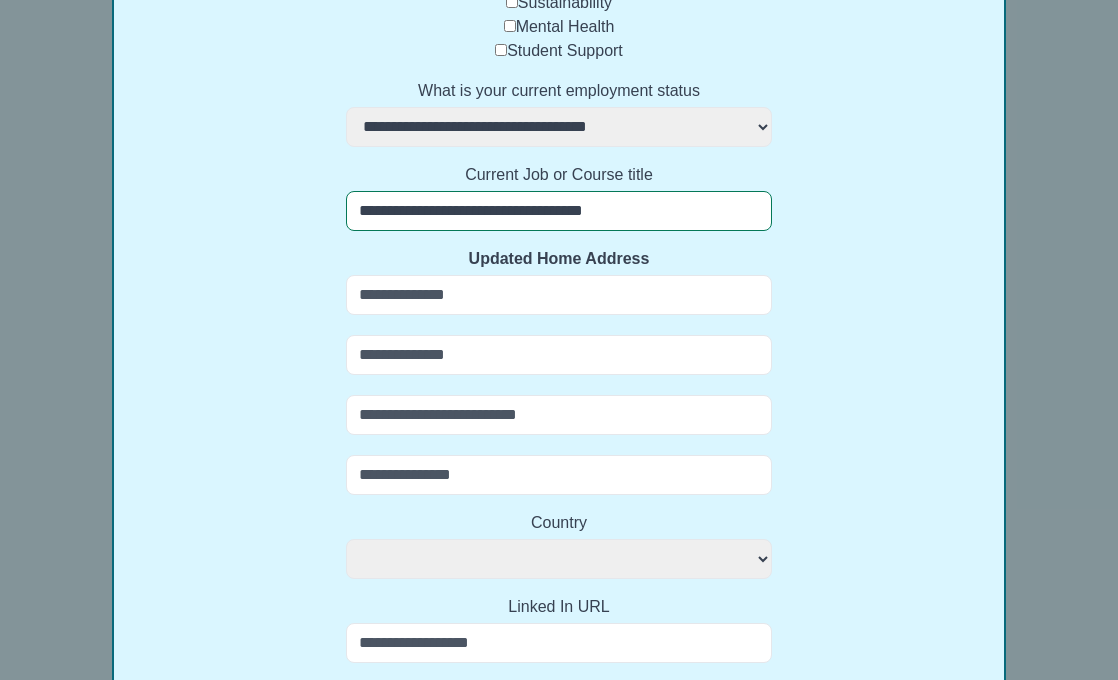 select 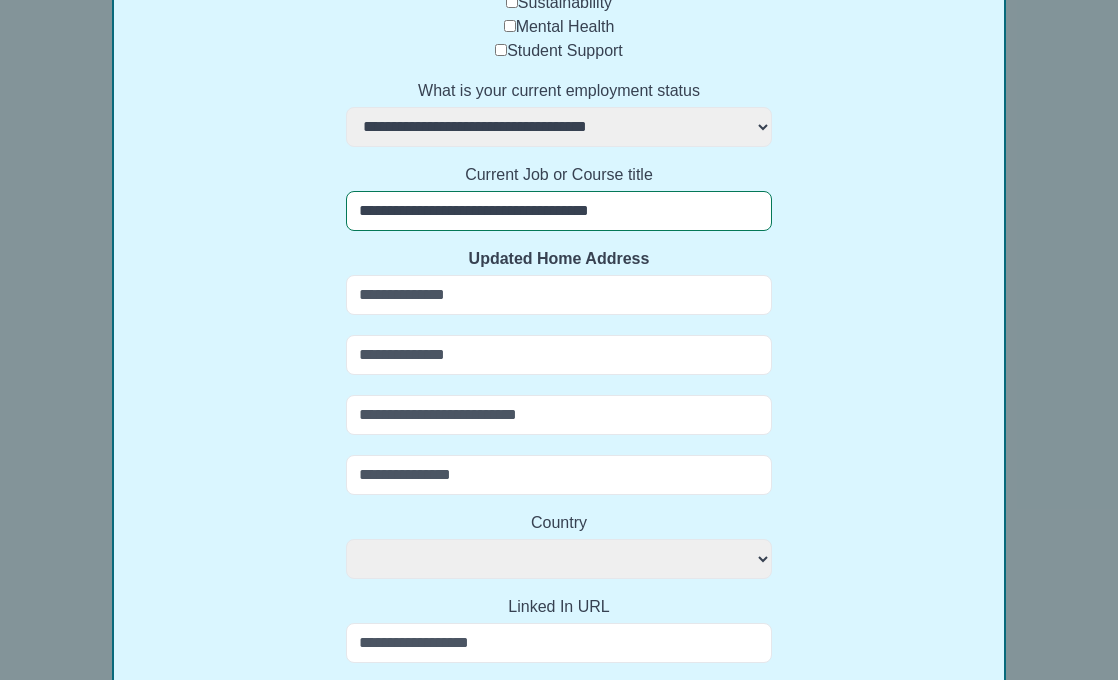 select 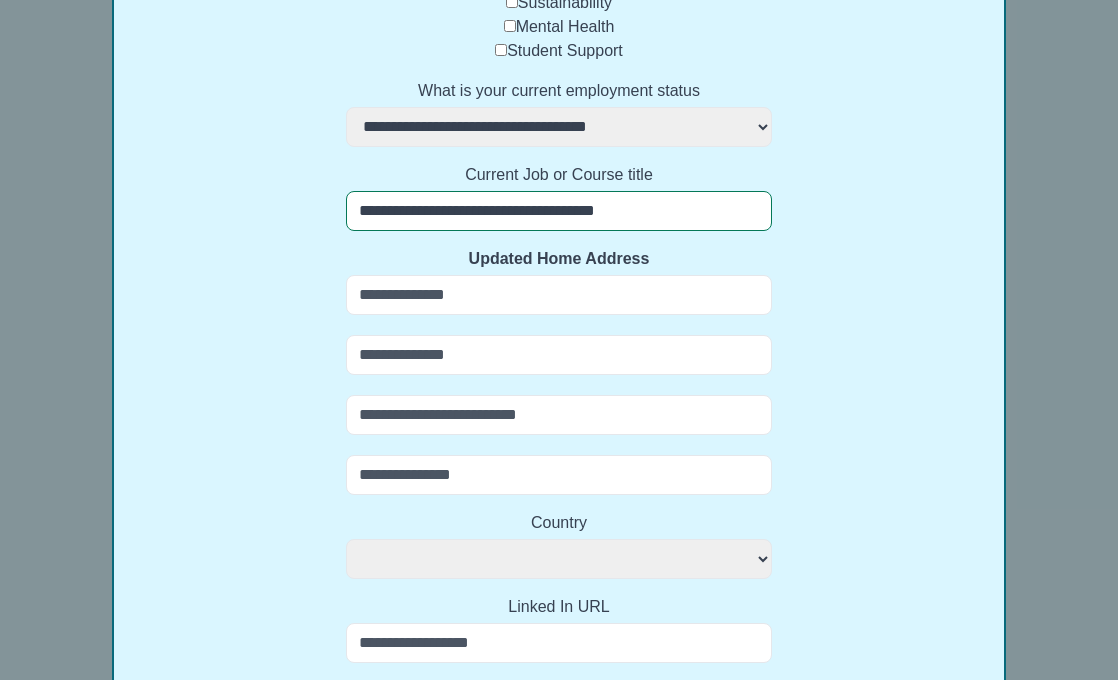 select 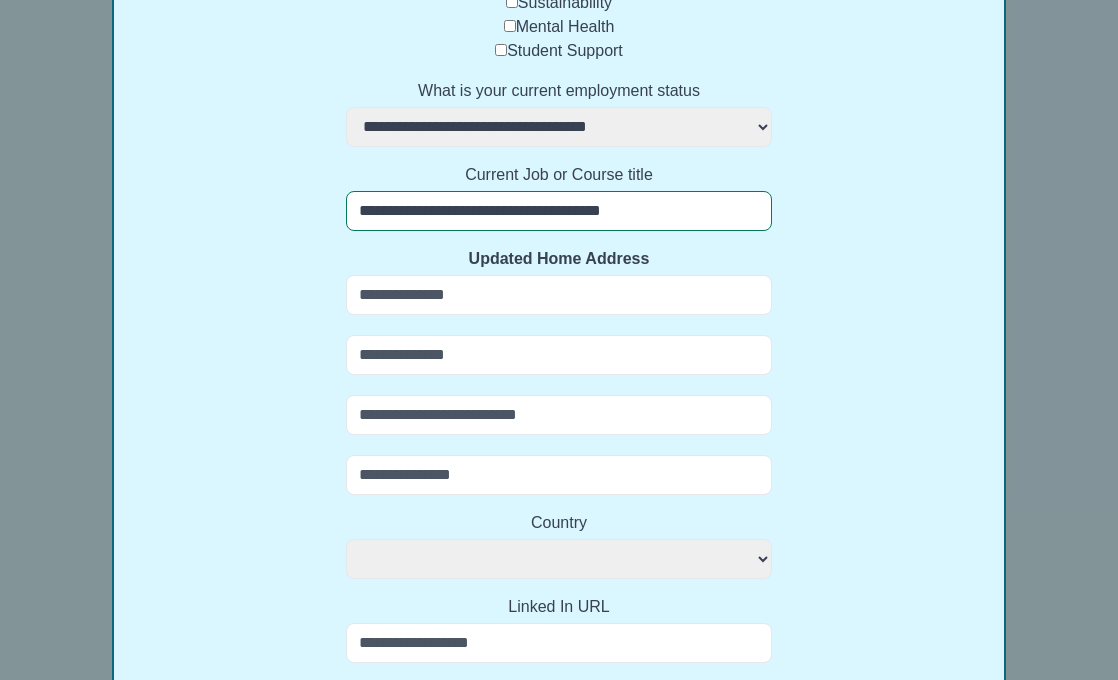 select 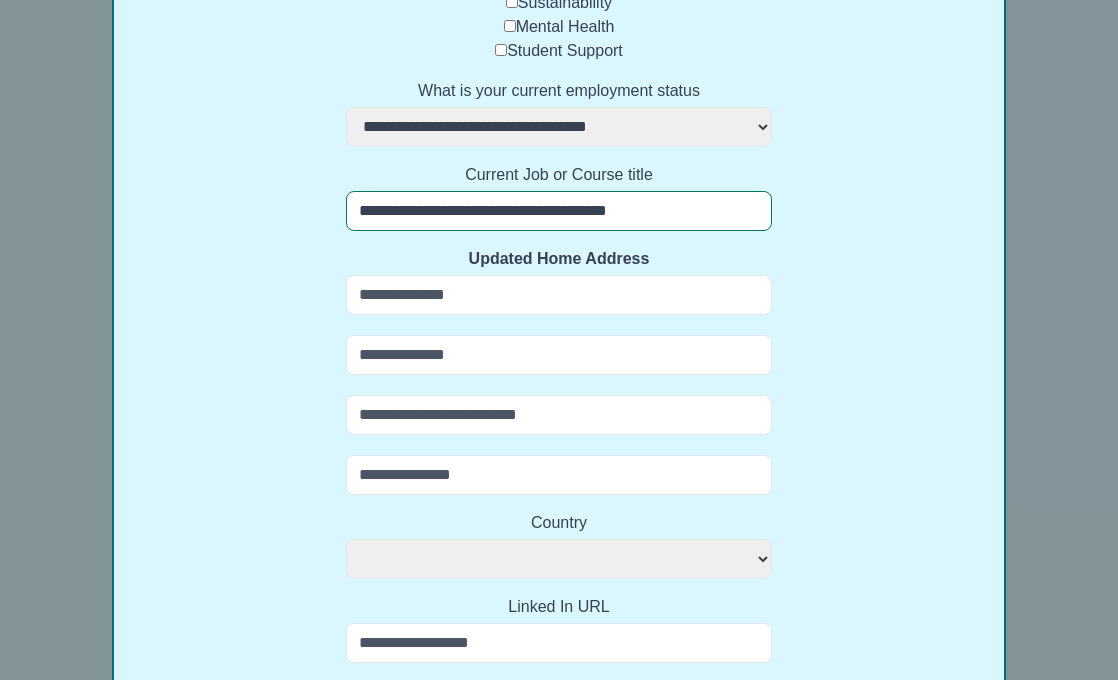 select 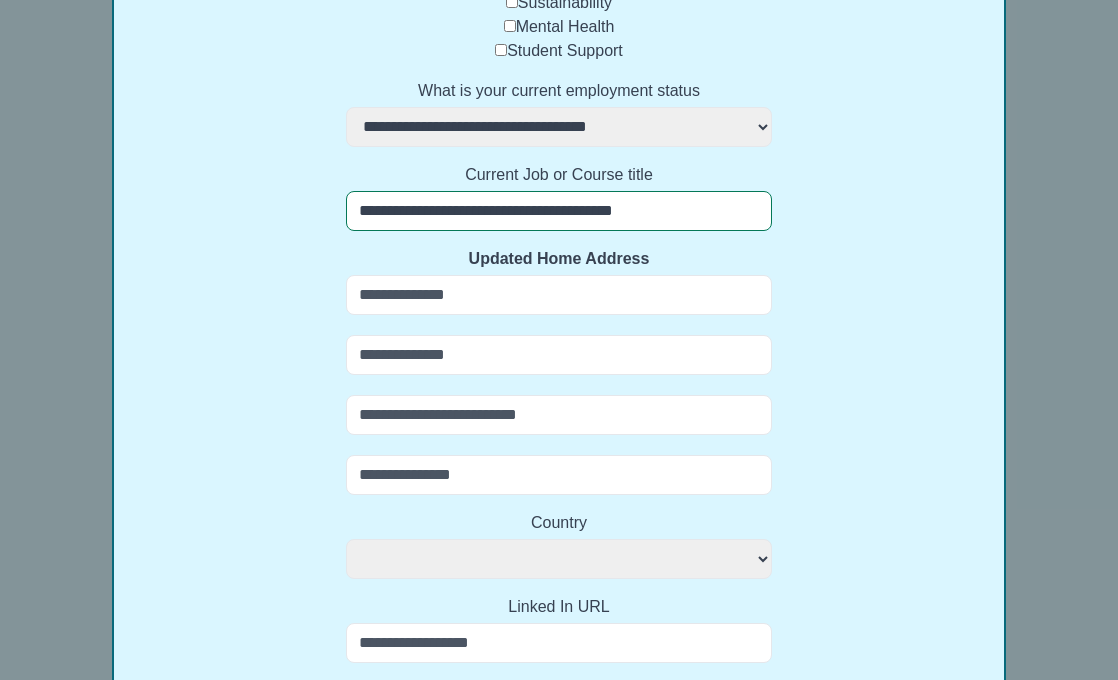 select 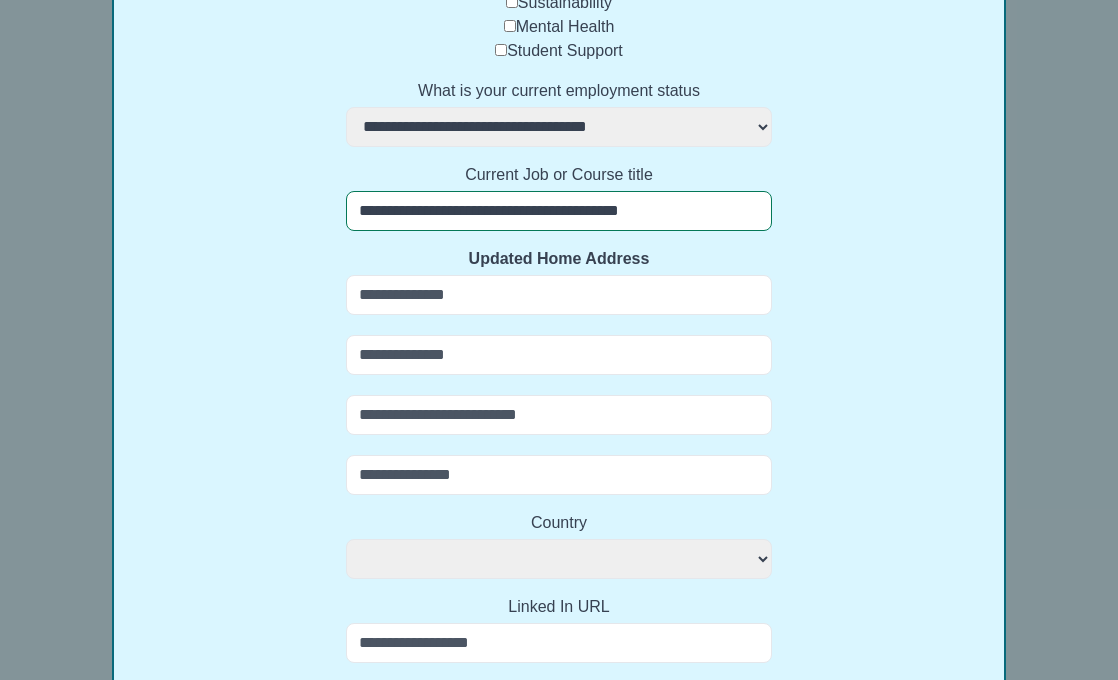 select 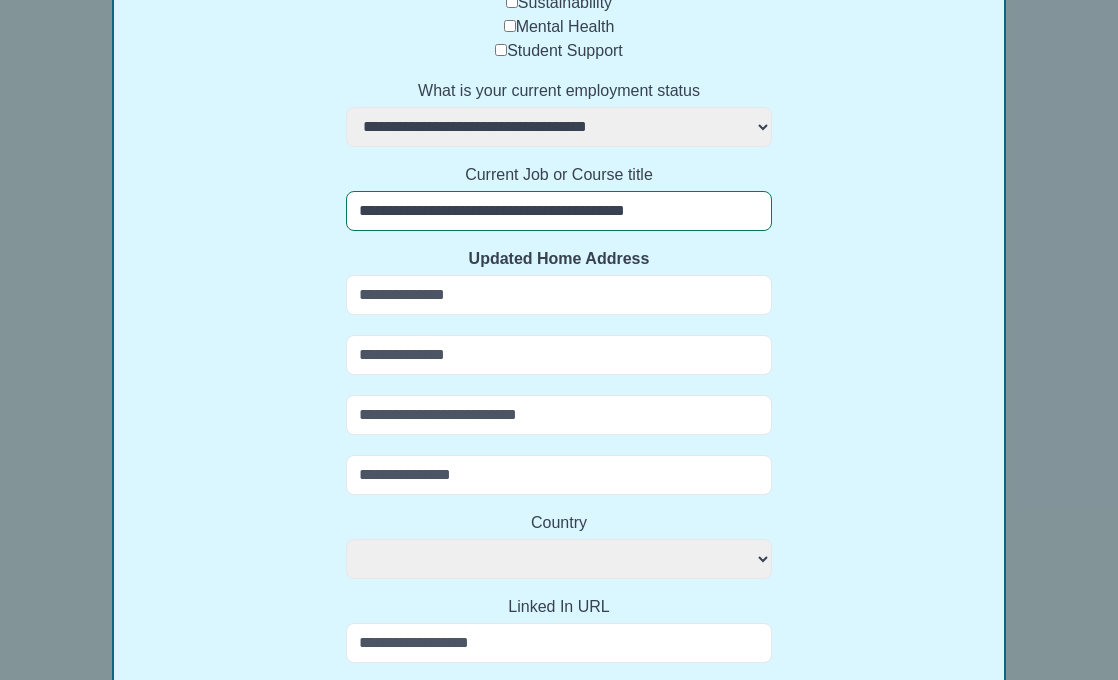 select 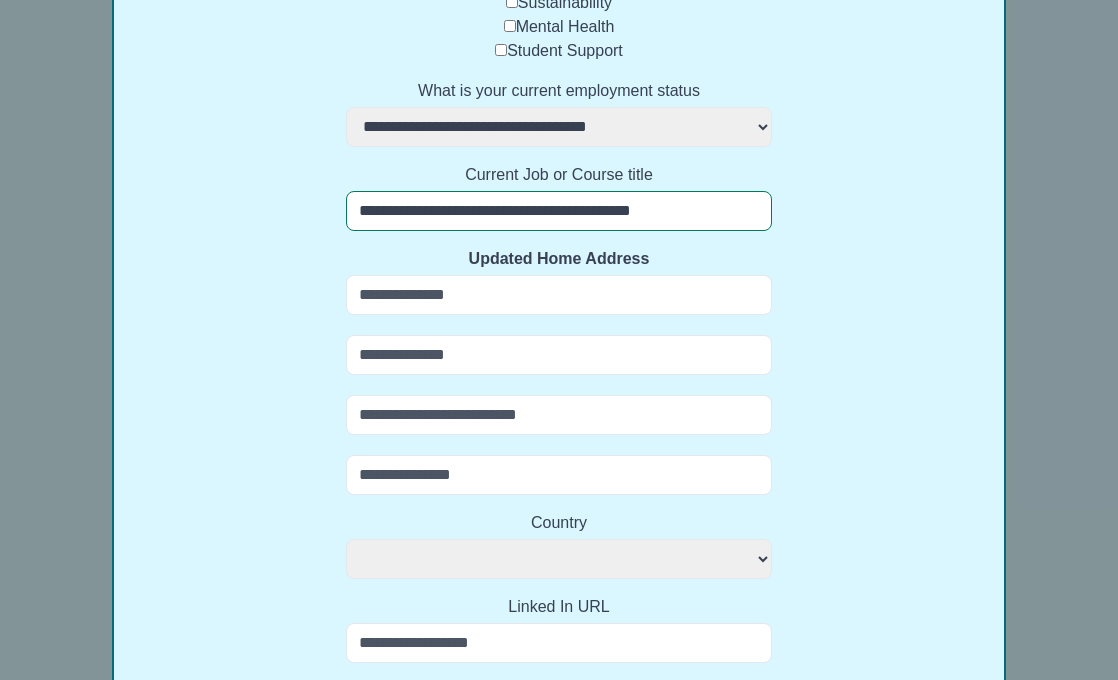 select 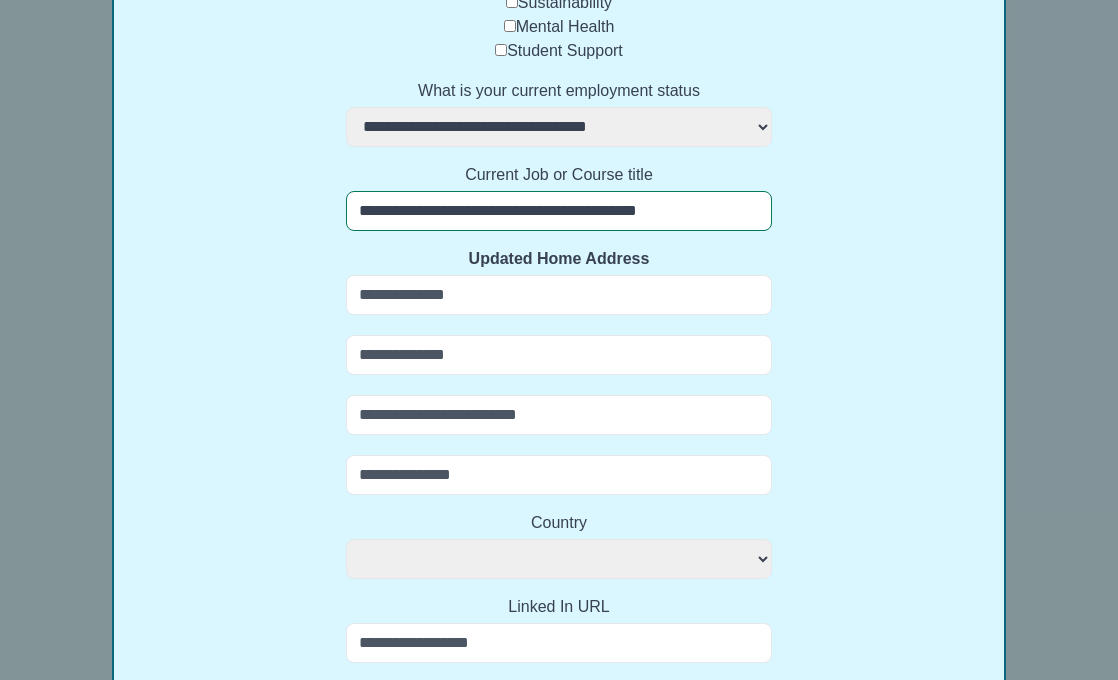 select 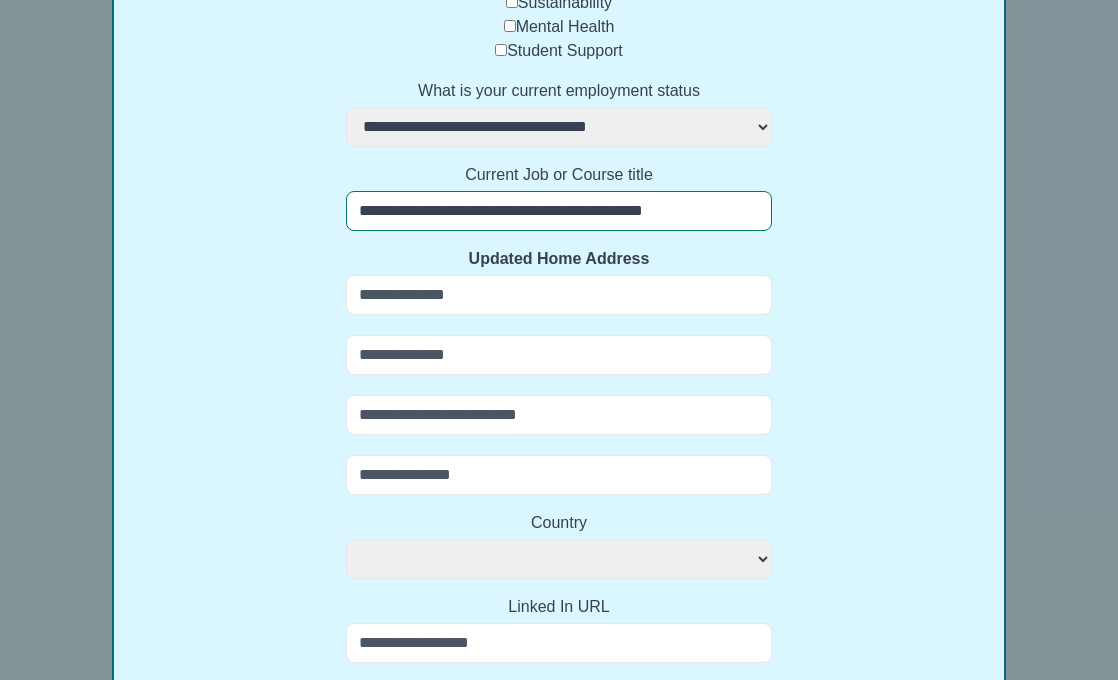 select 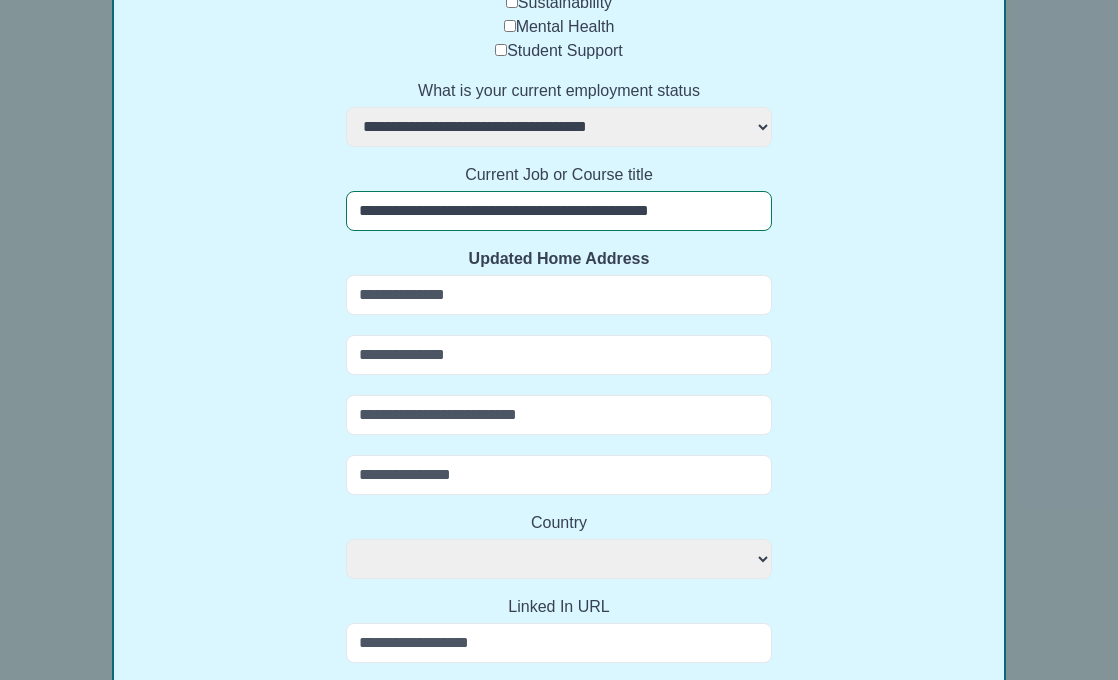 select 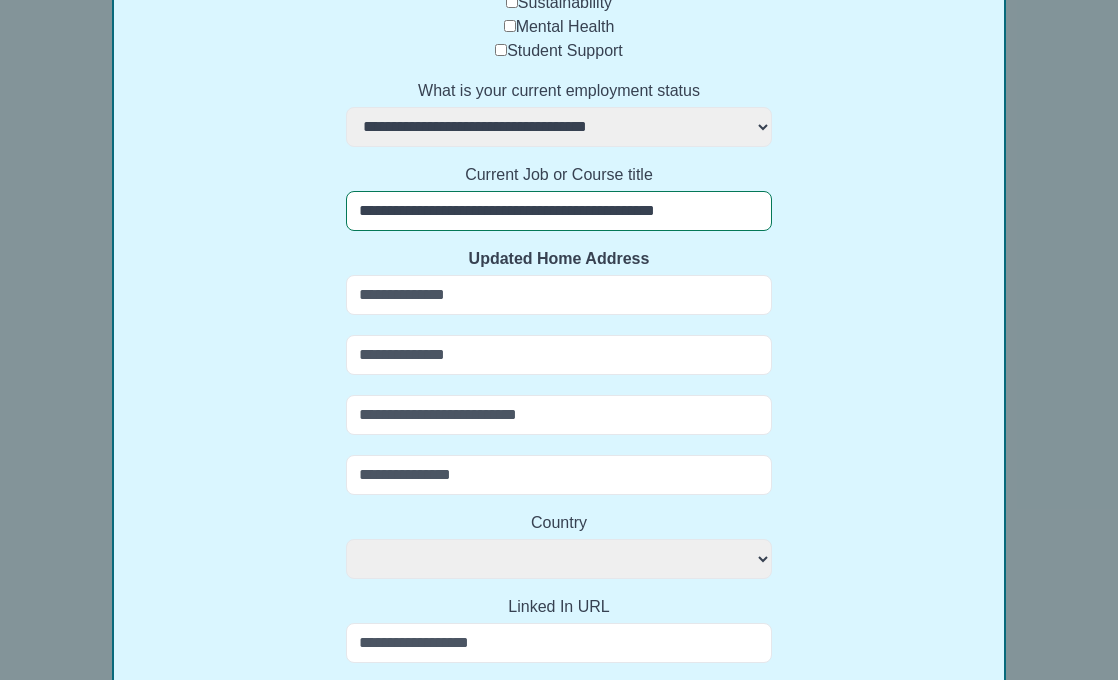 select 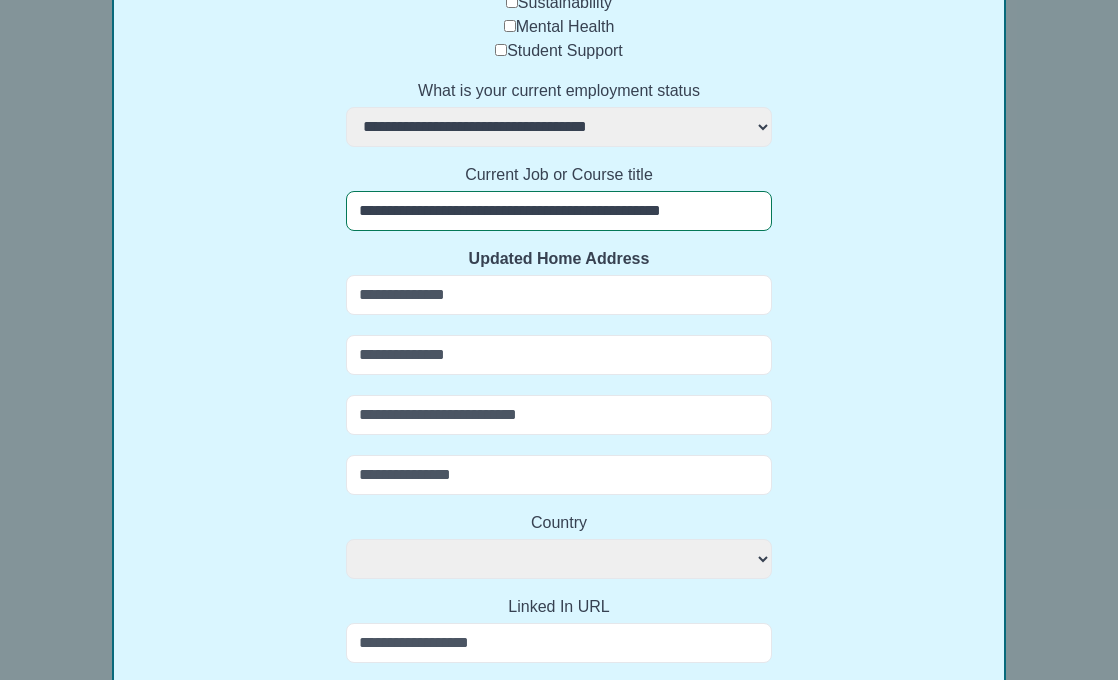 select 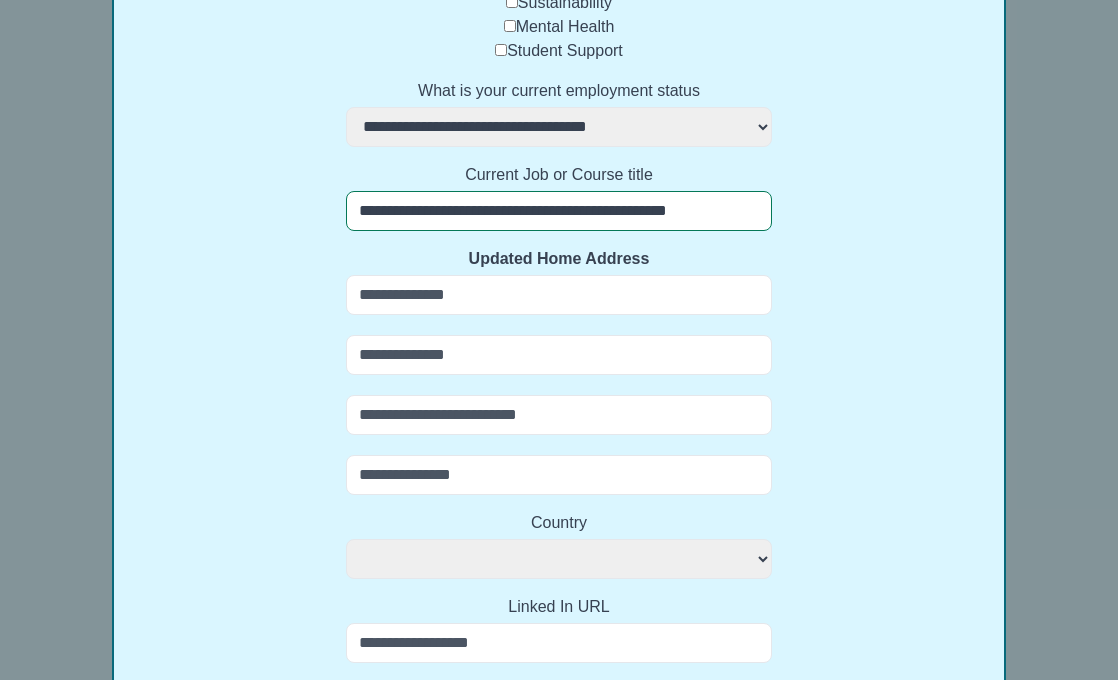 select 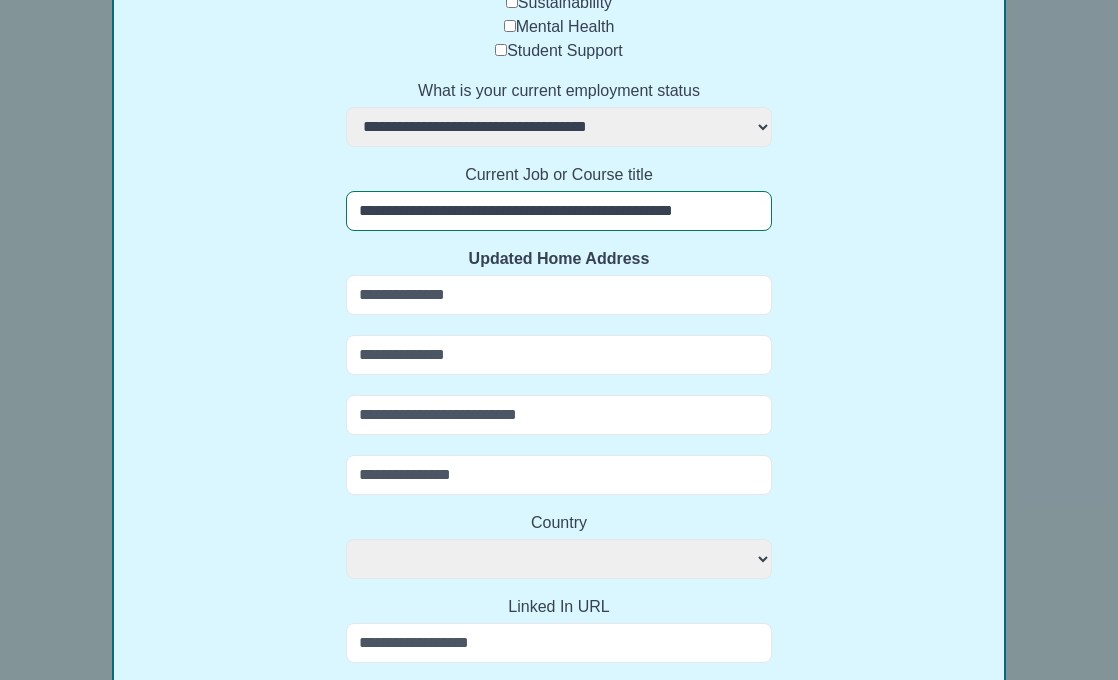 select 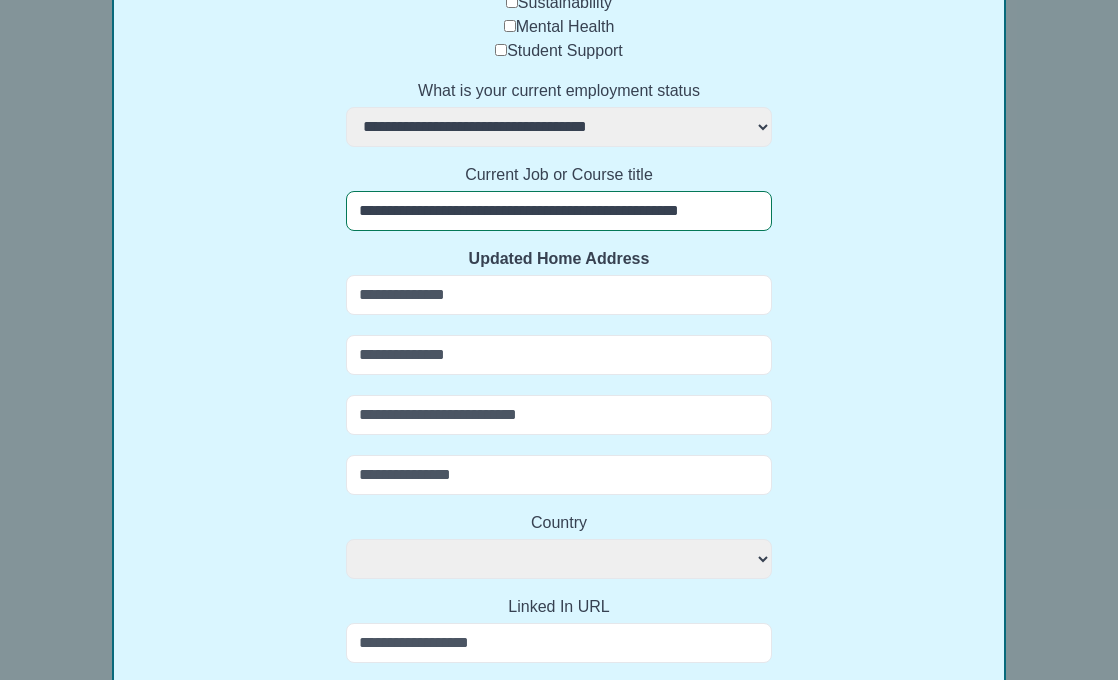 select 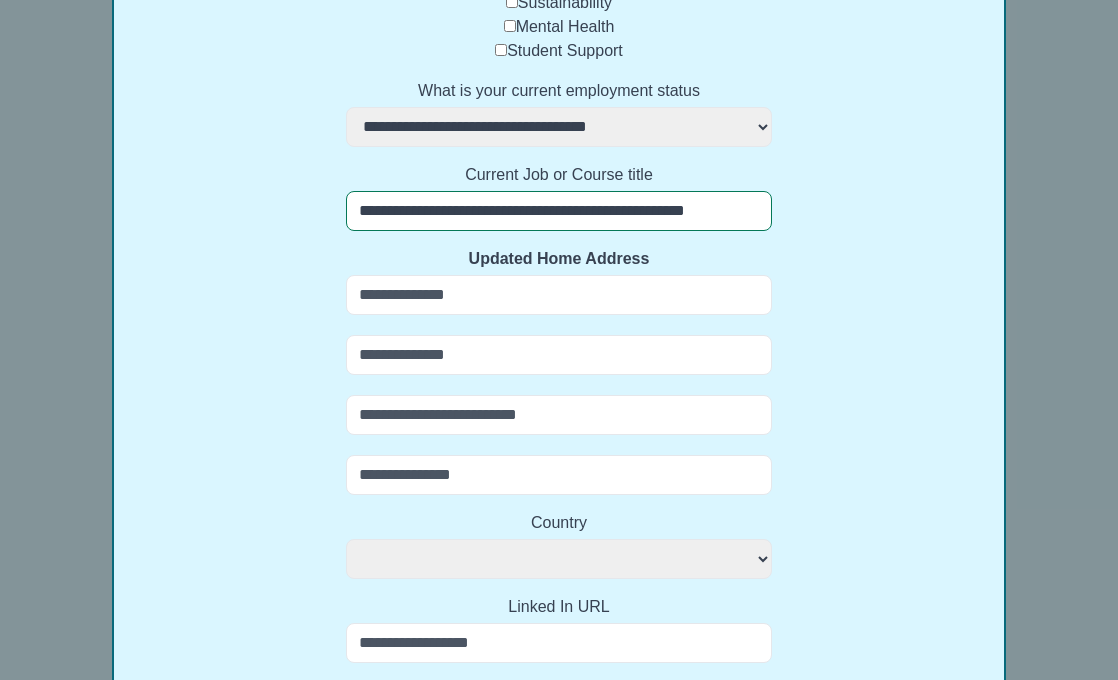 select 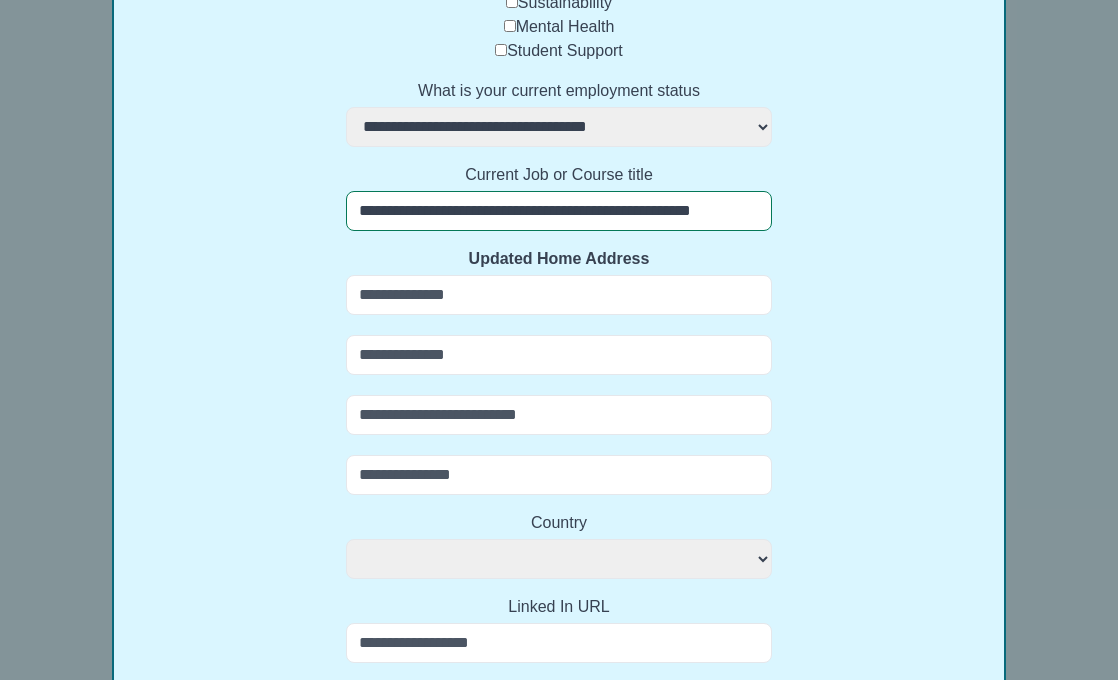 select 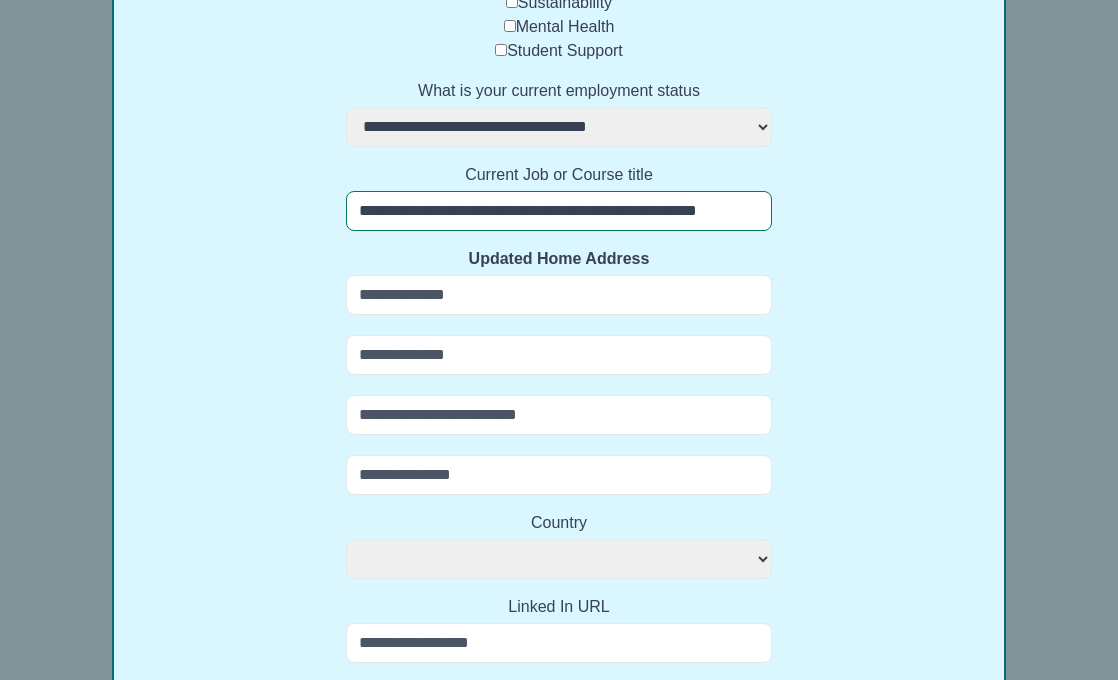 select 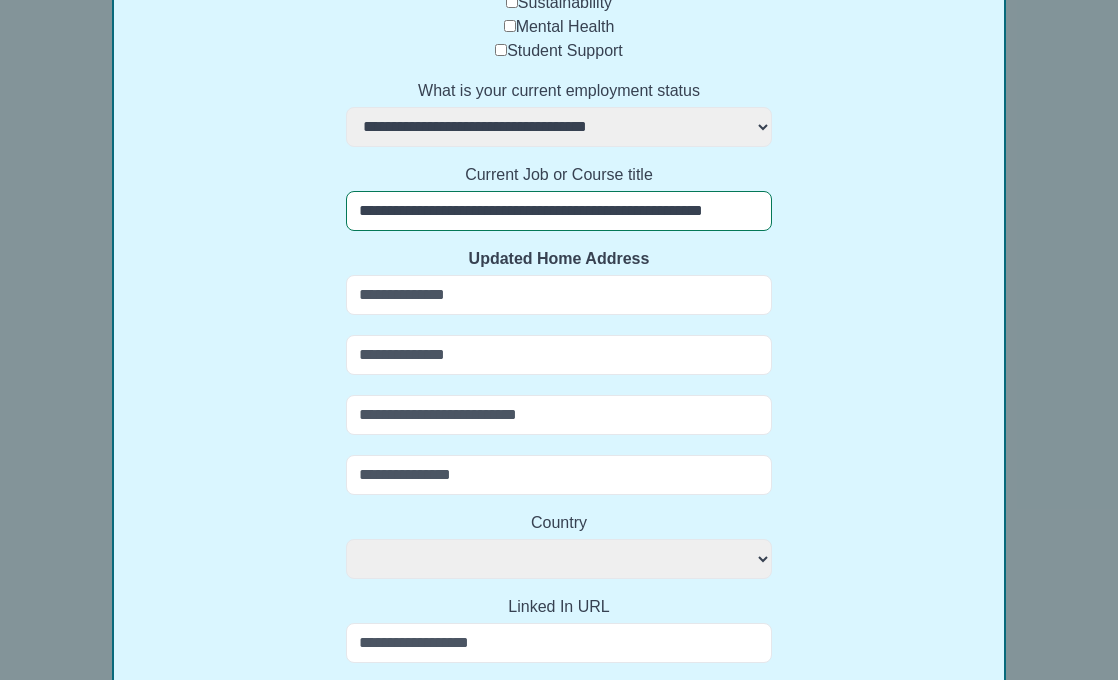 select 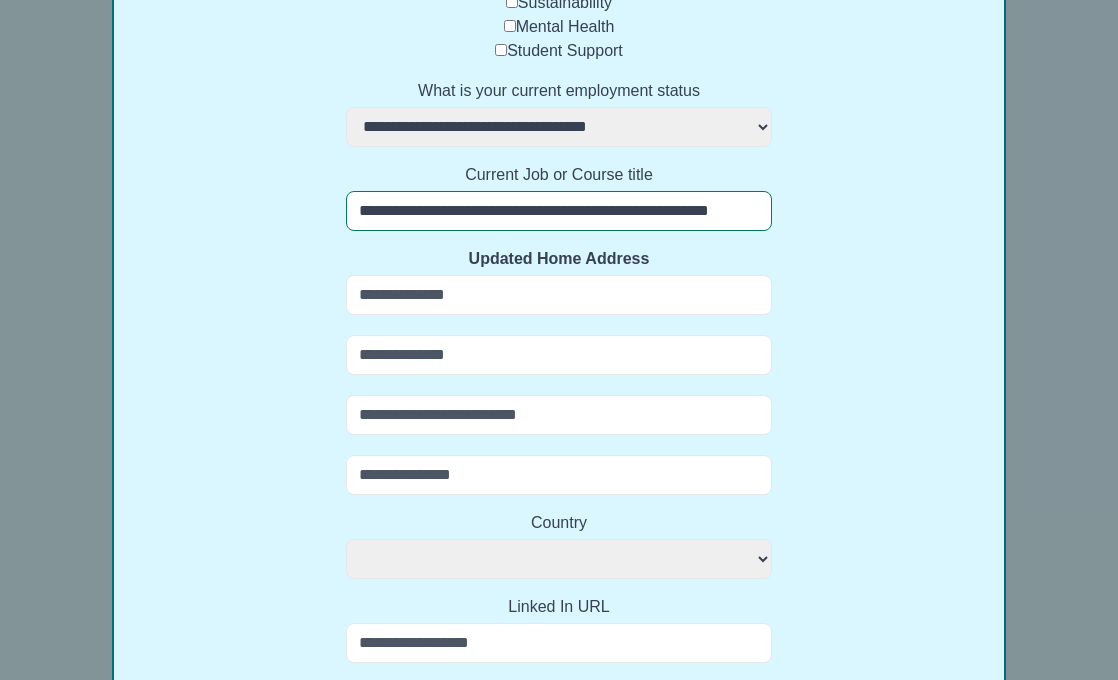 select 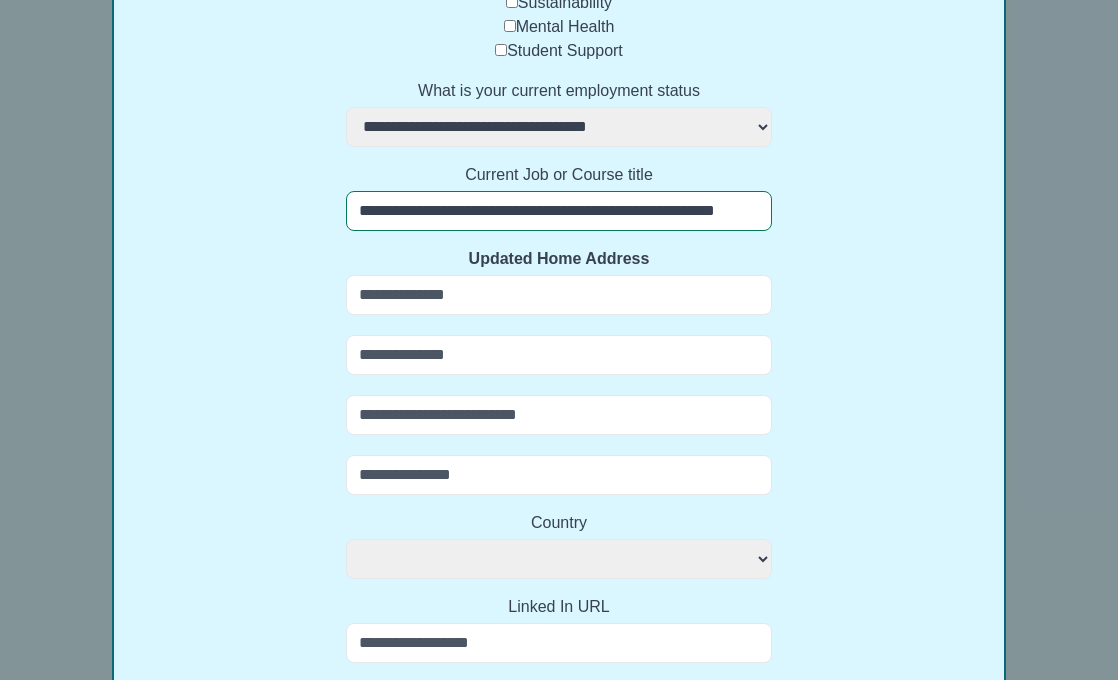 select 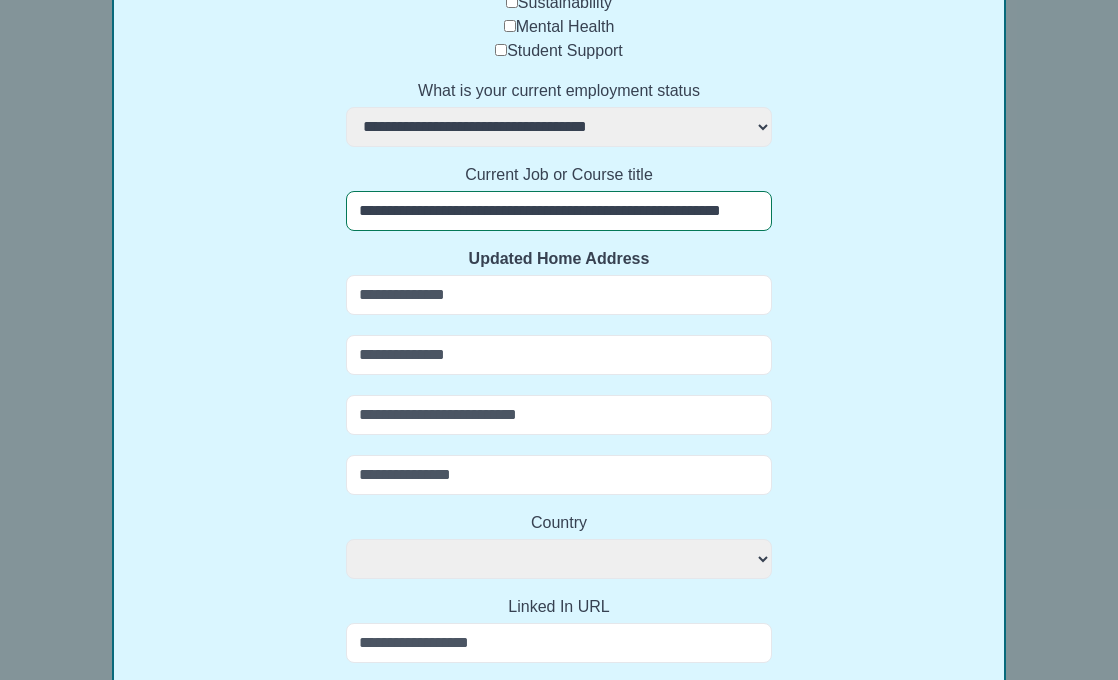 select 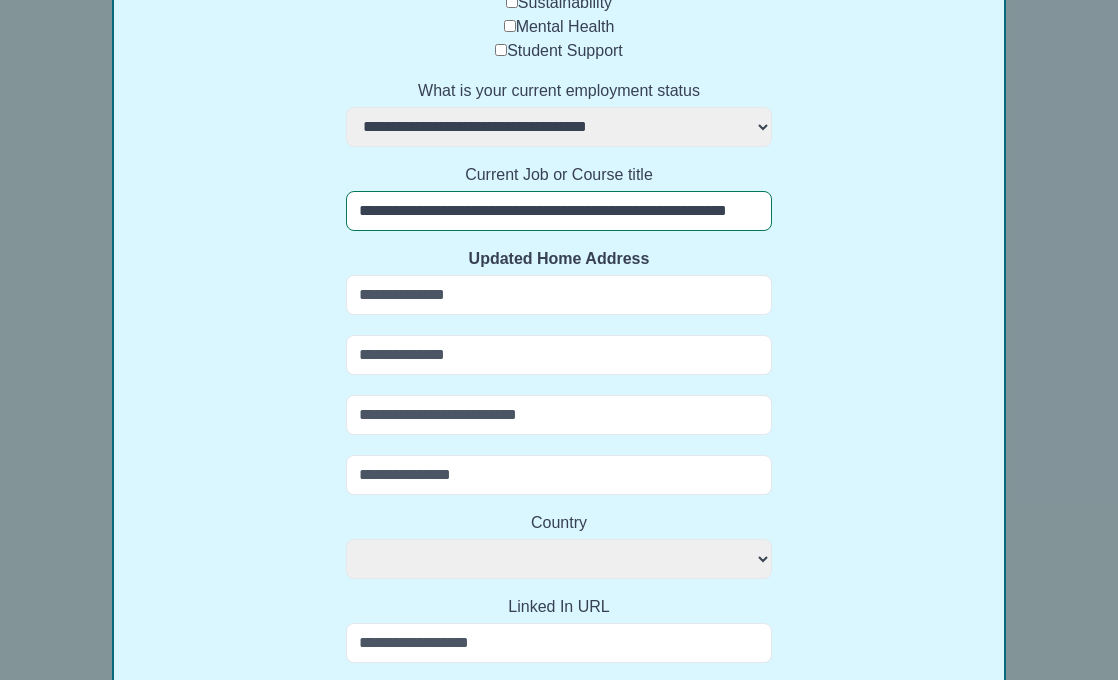 select 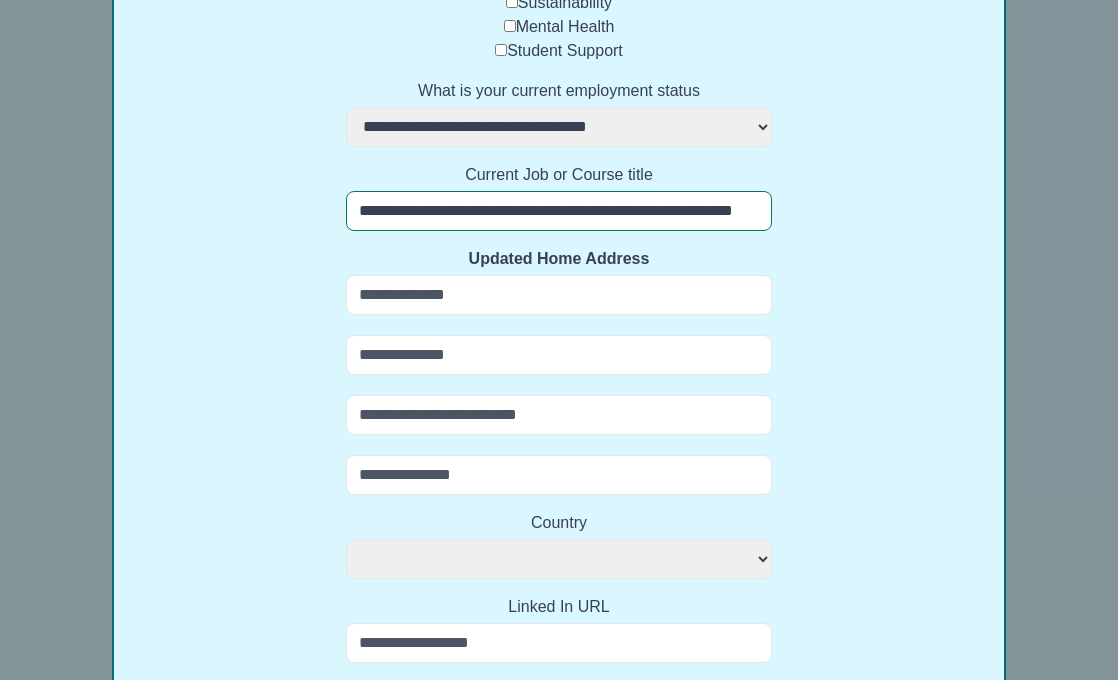 select 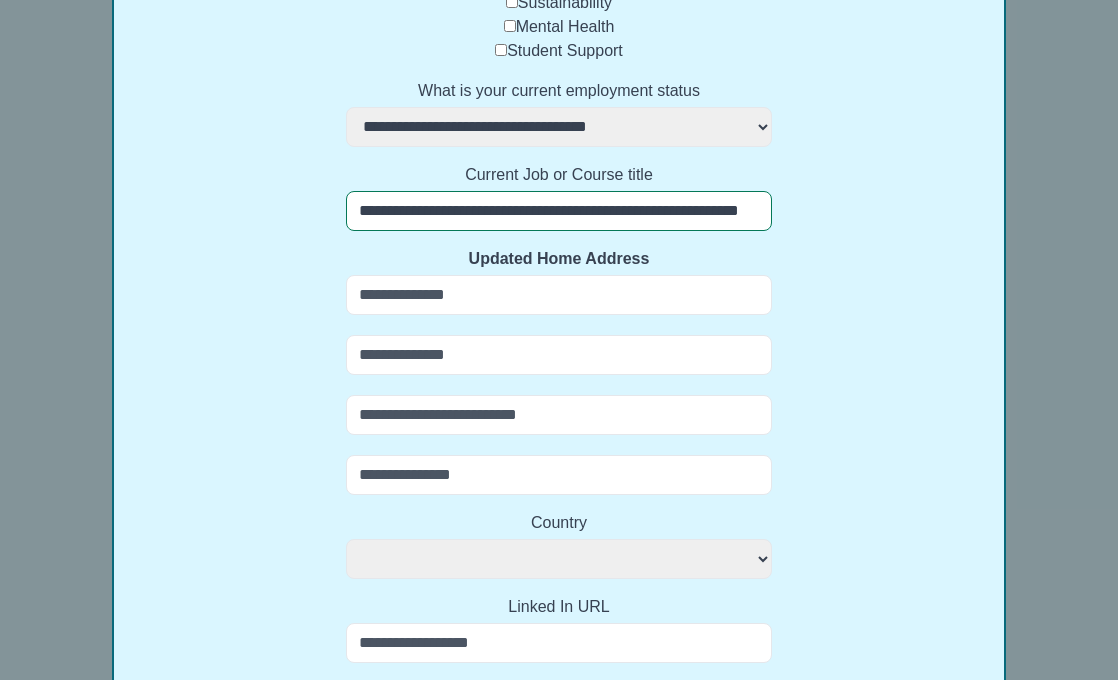 select 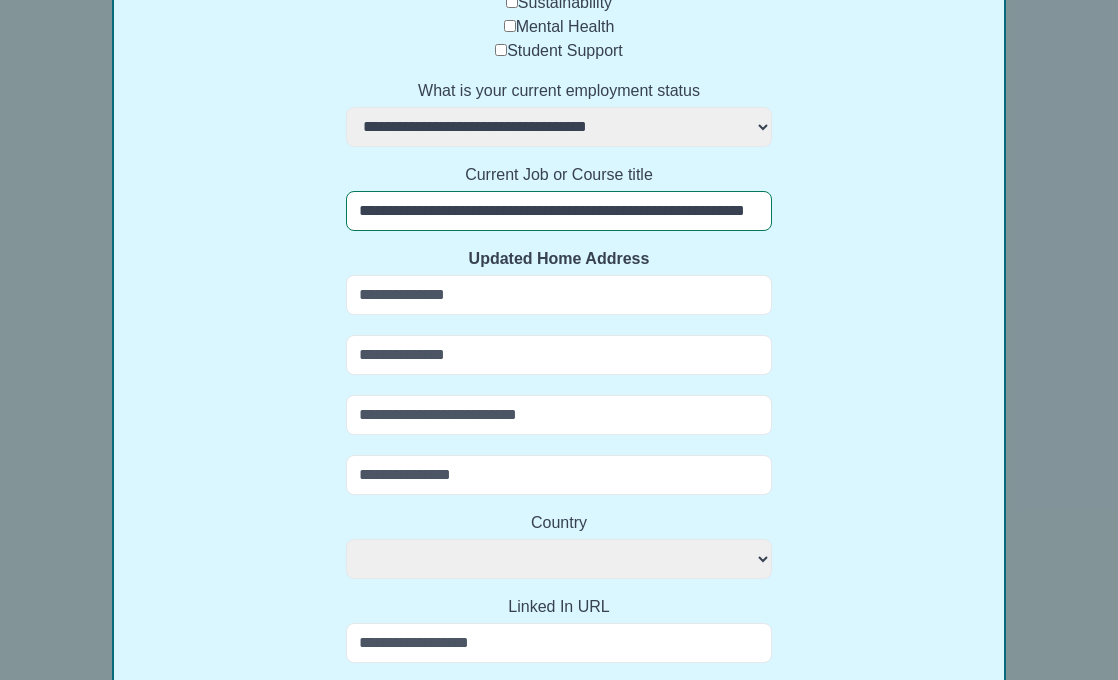 select 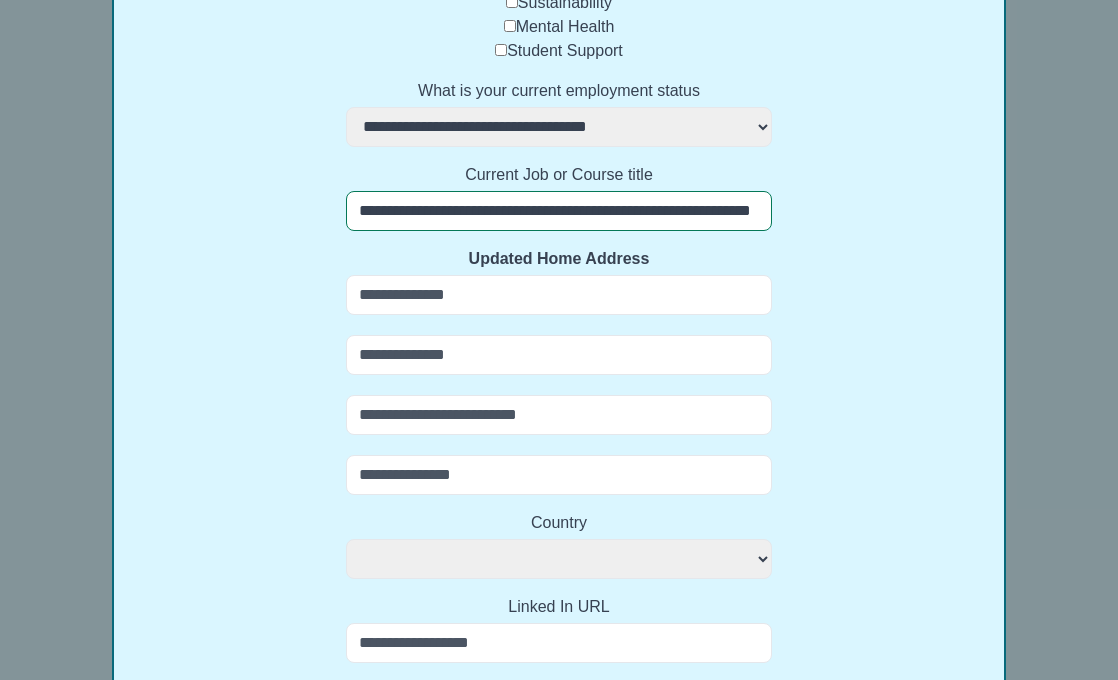 select 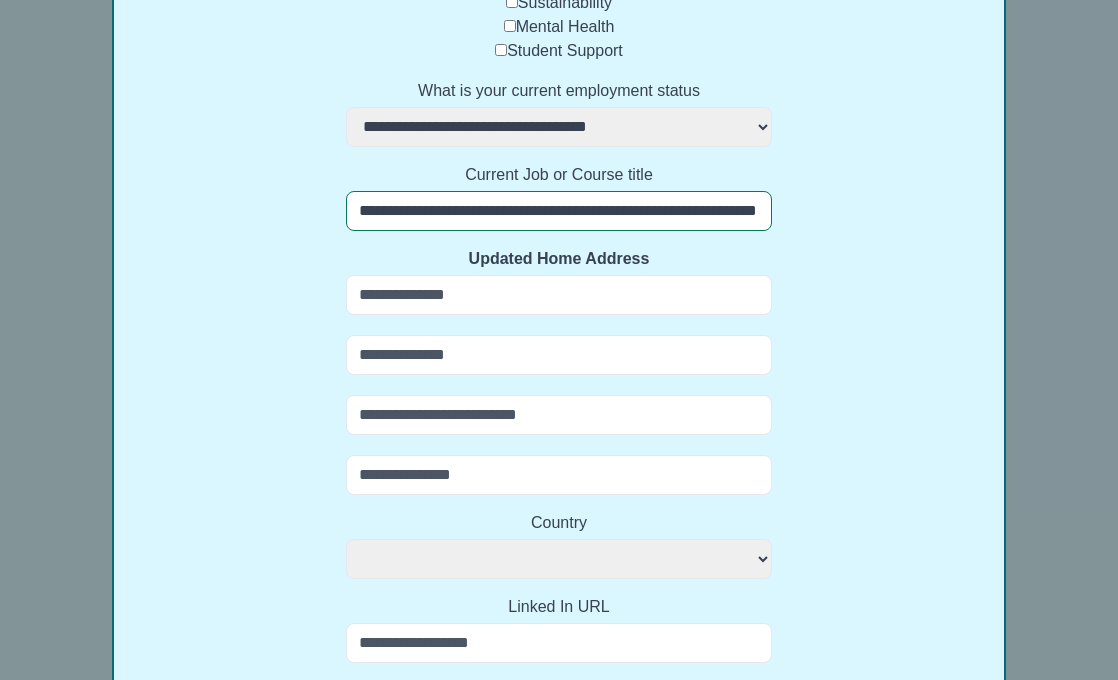 select 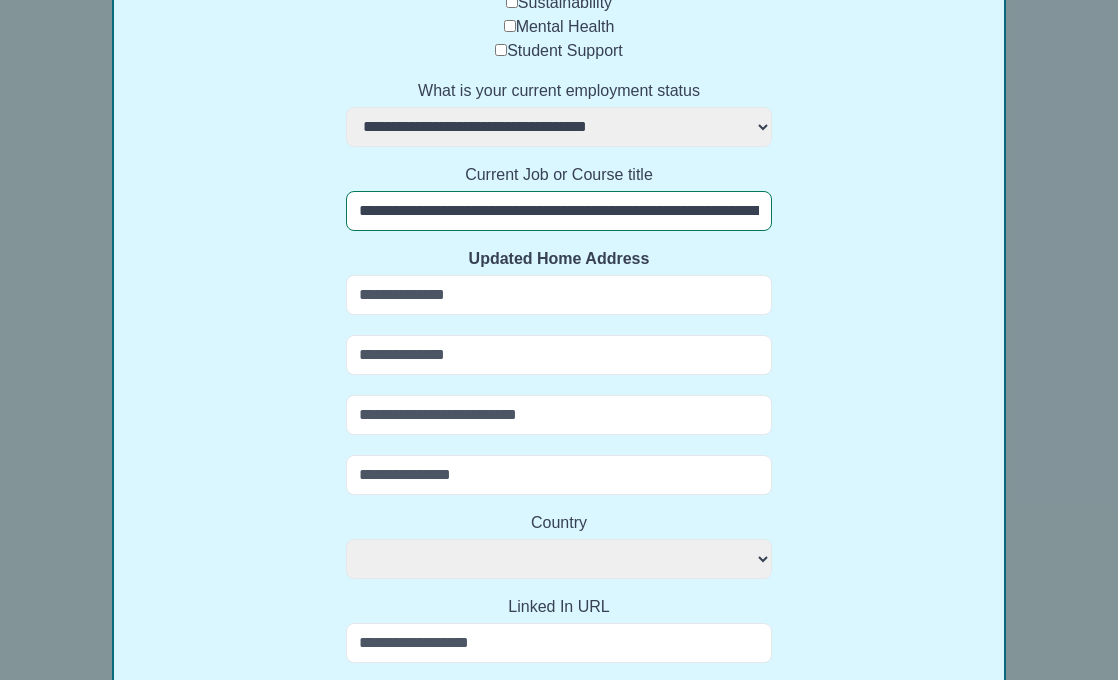 select 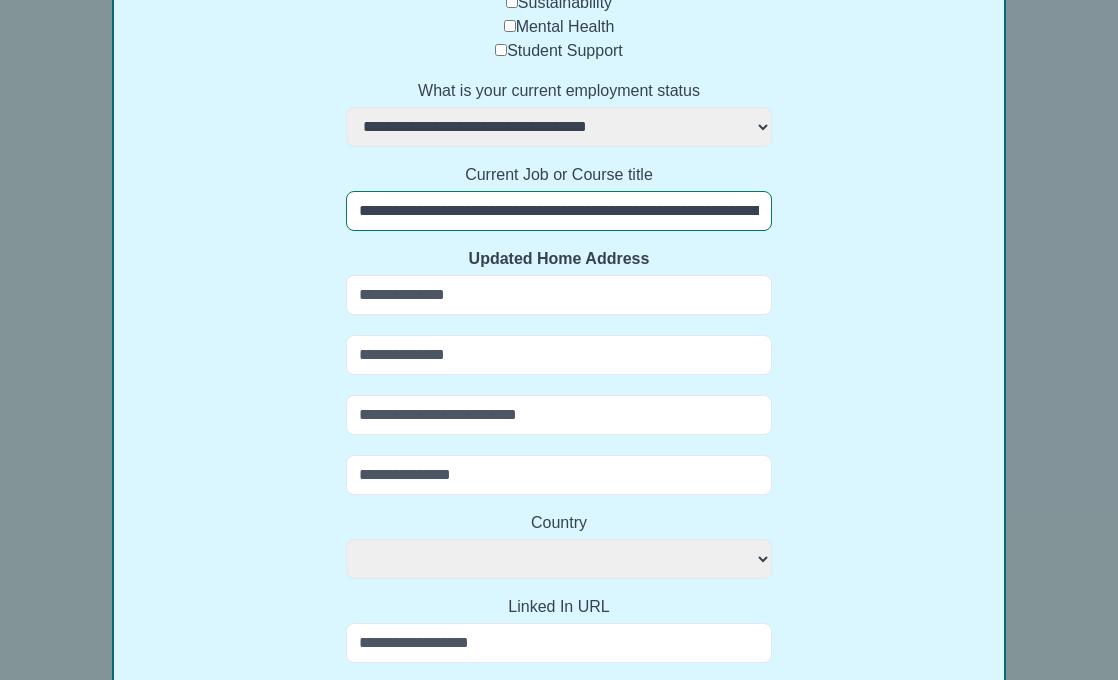 select 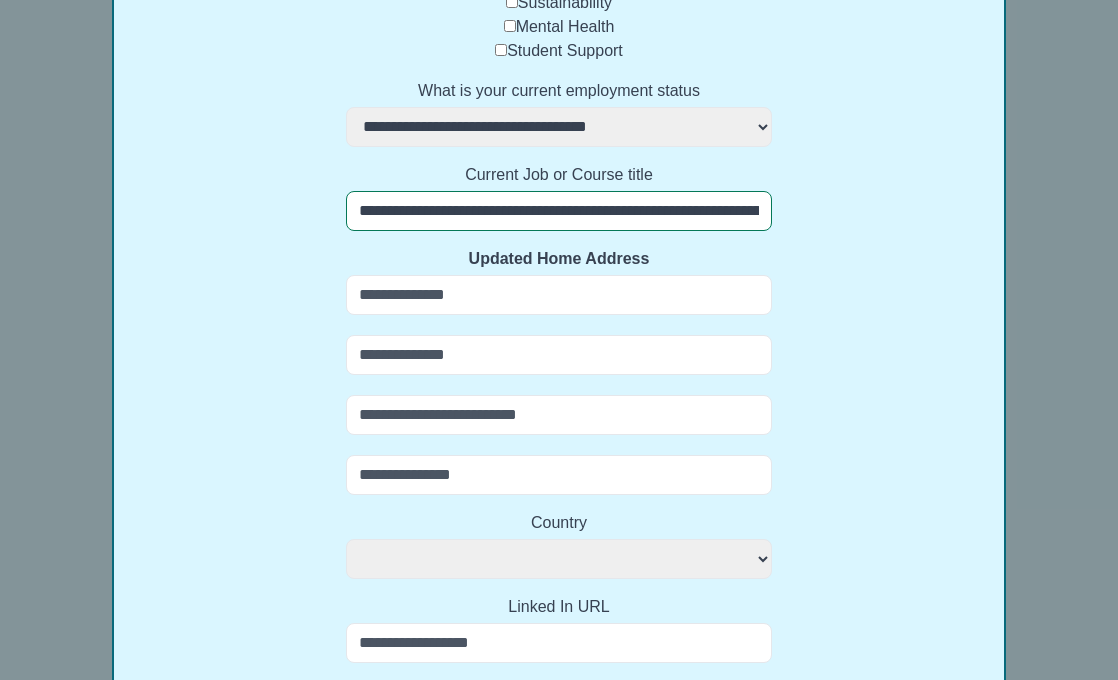 select 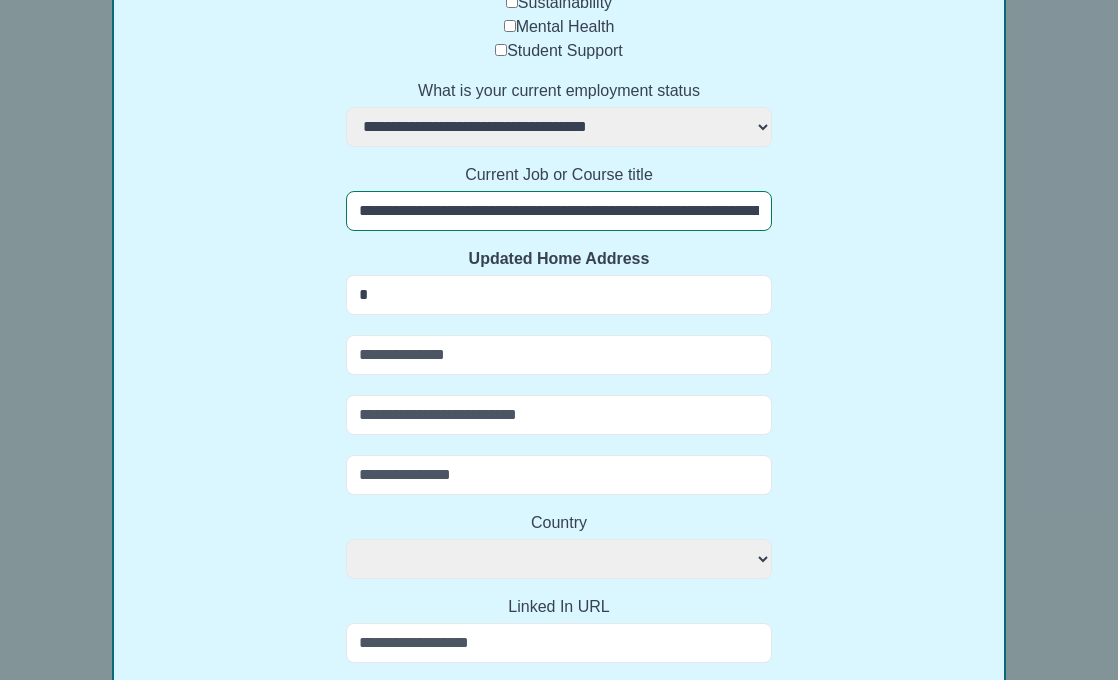 select 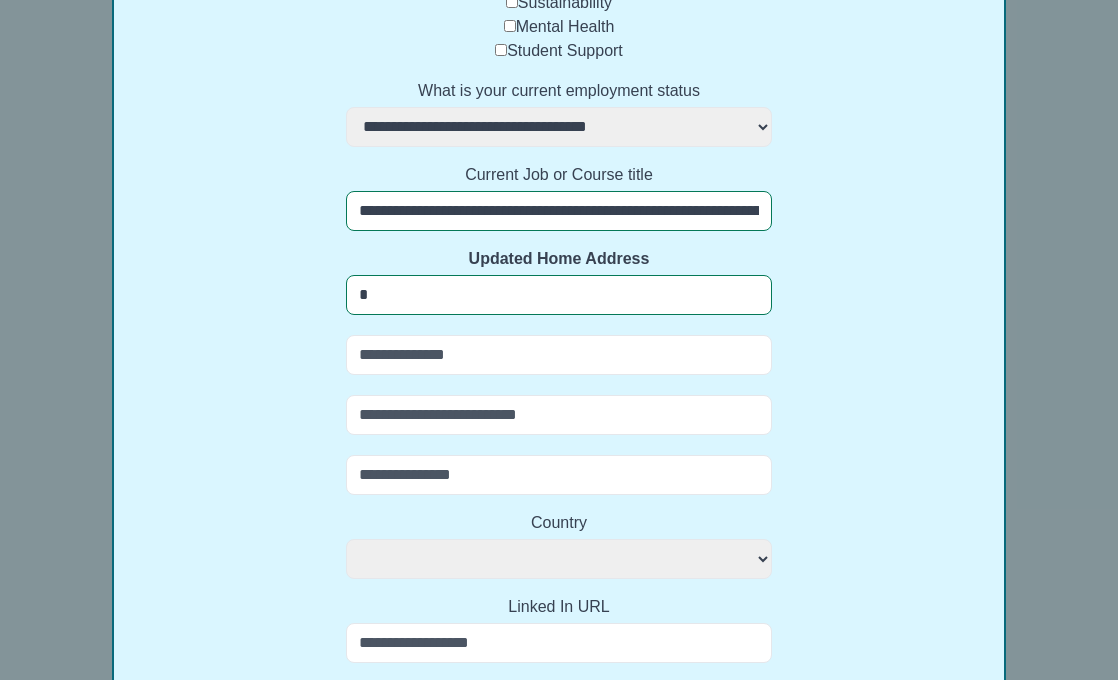 type on "**" 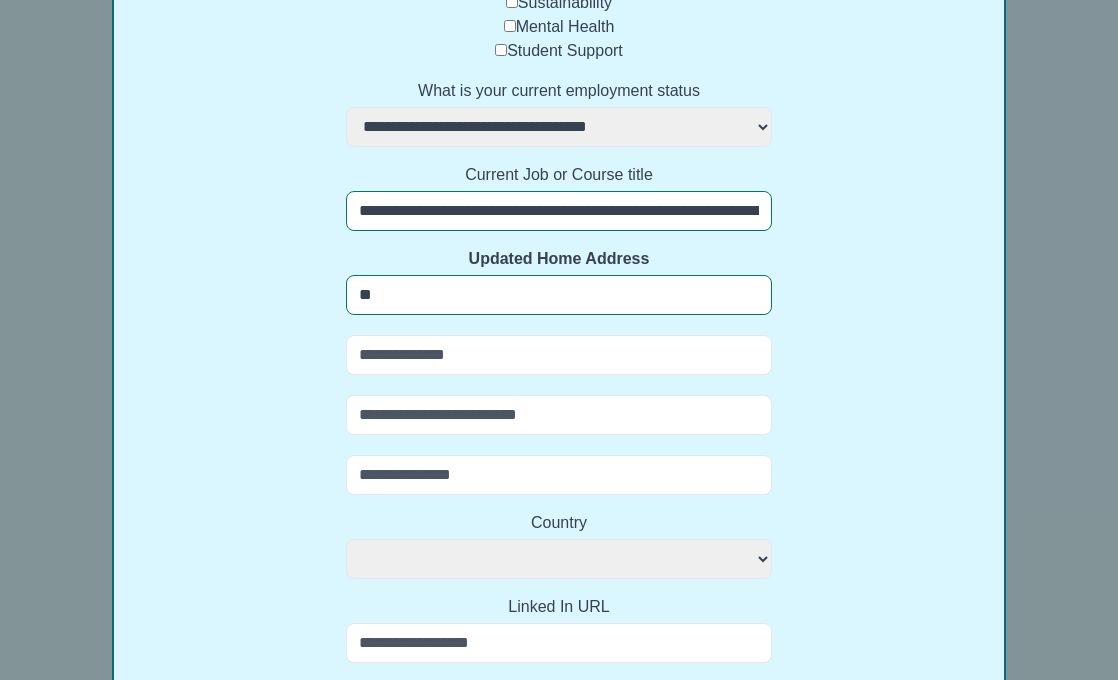 select 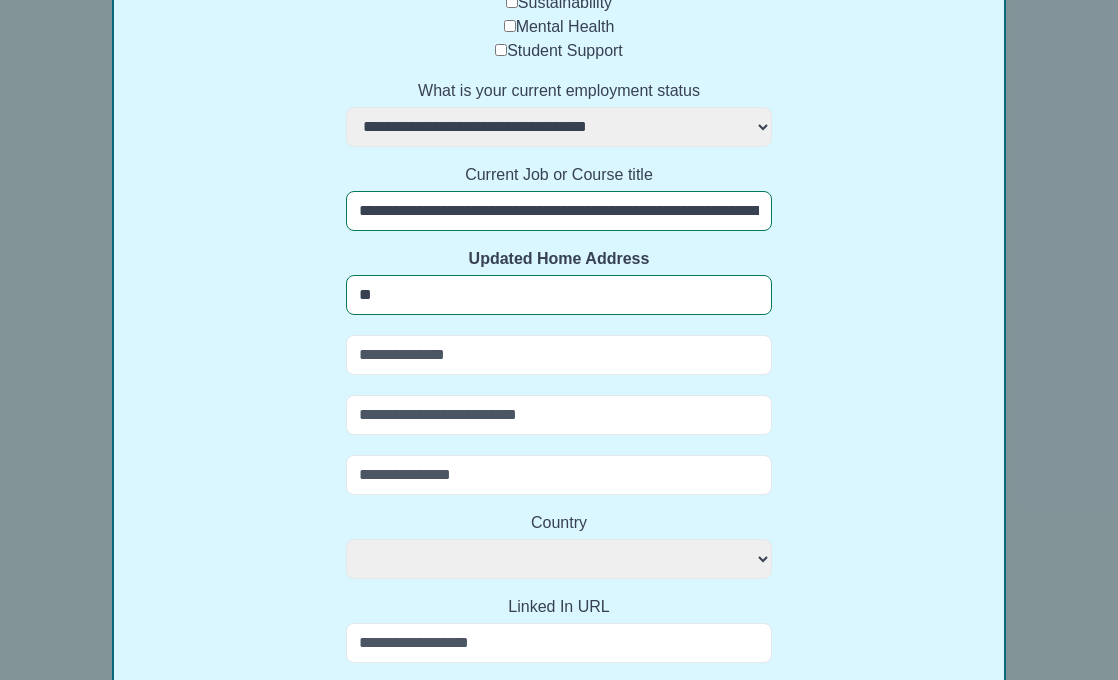 type on "***" 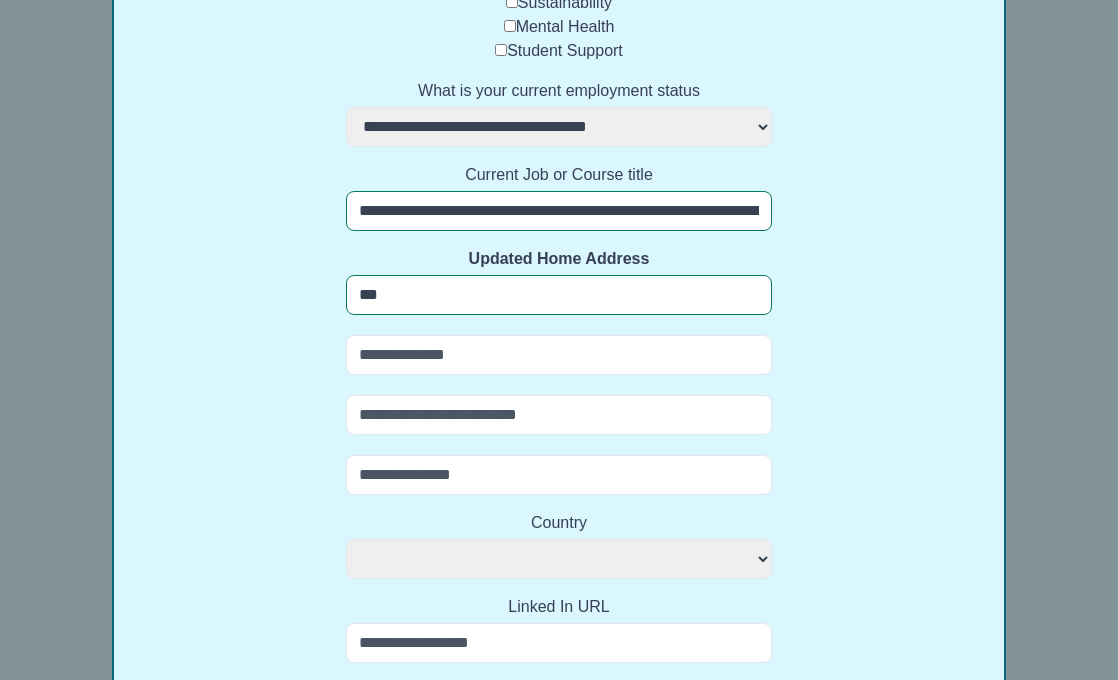 select 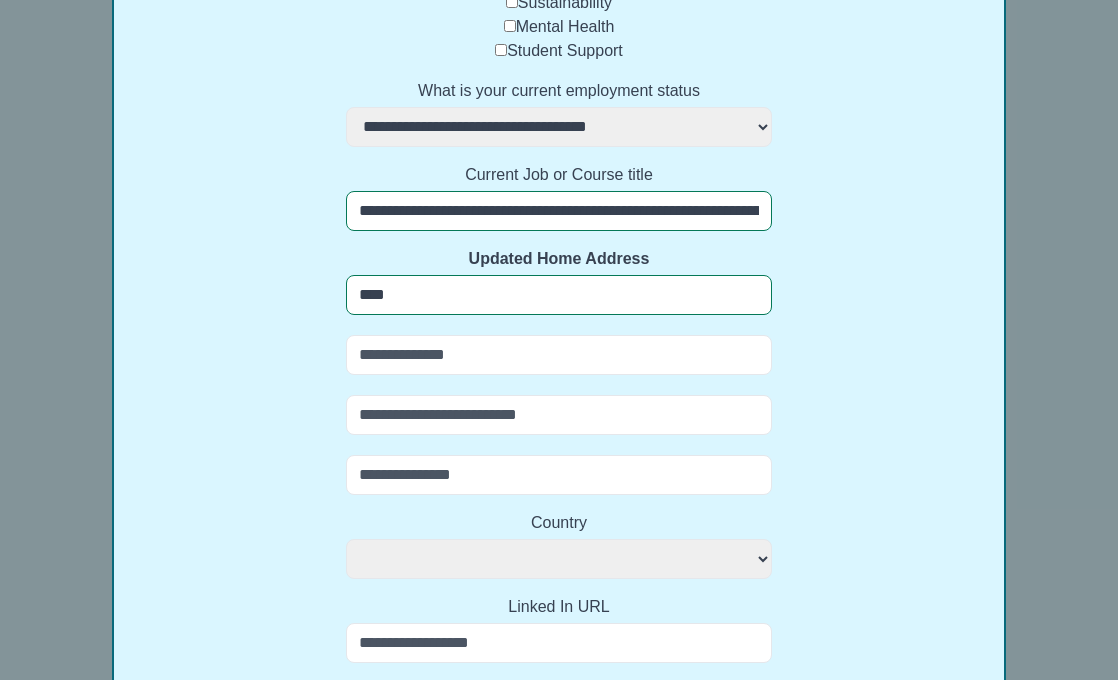 select 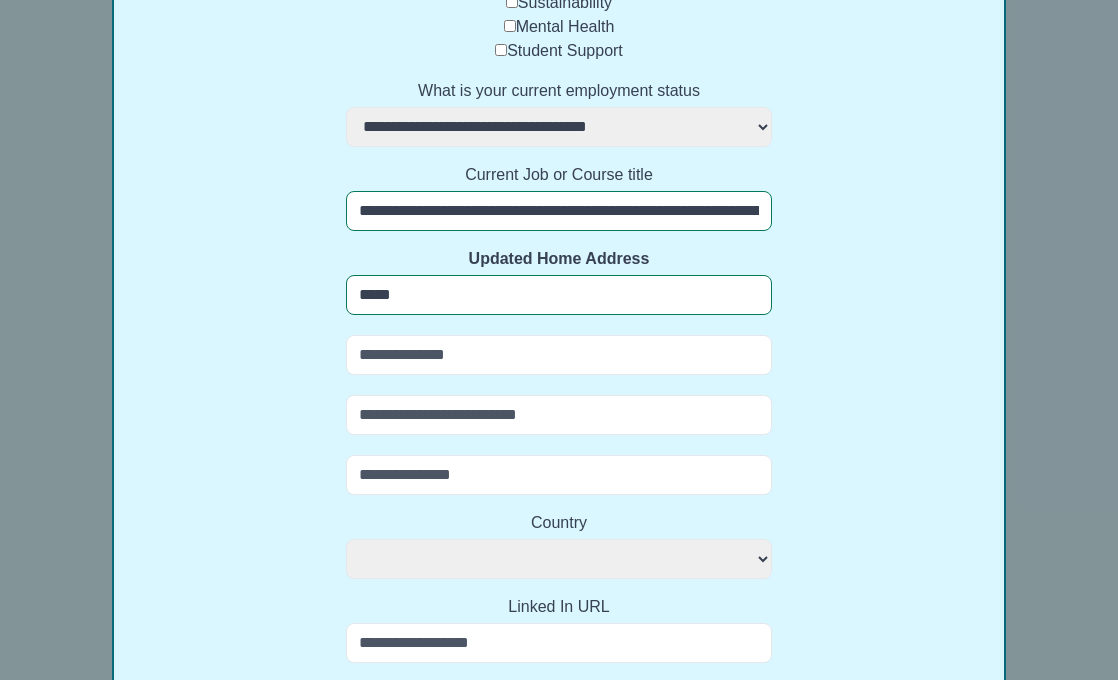 select 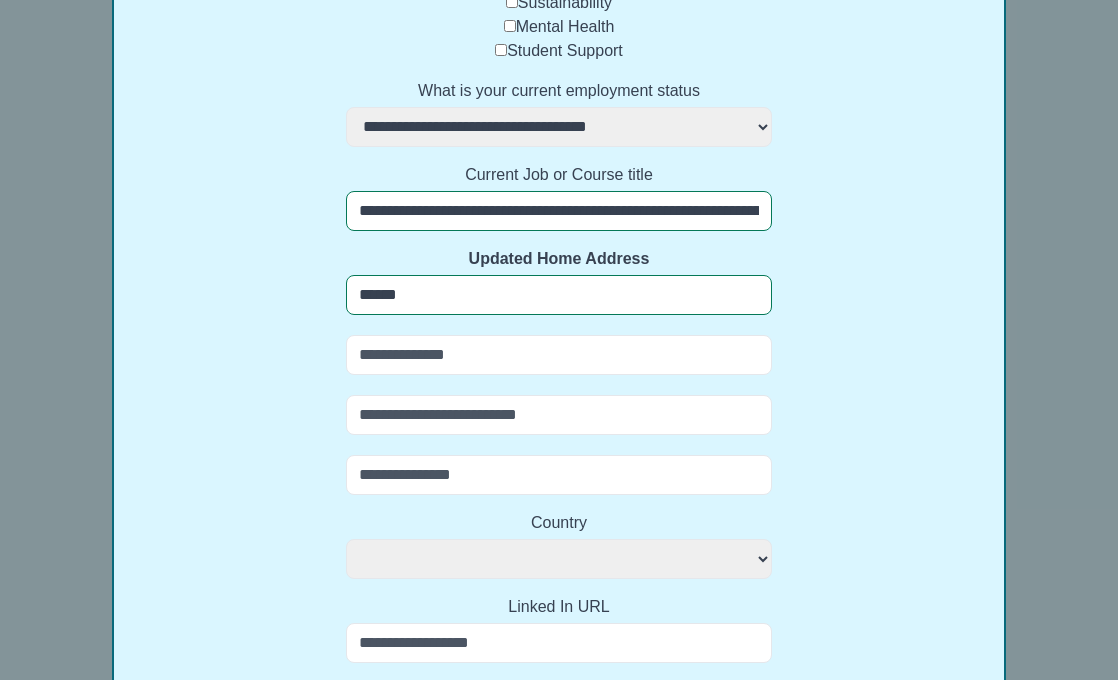 select 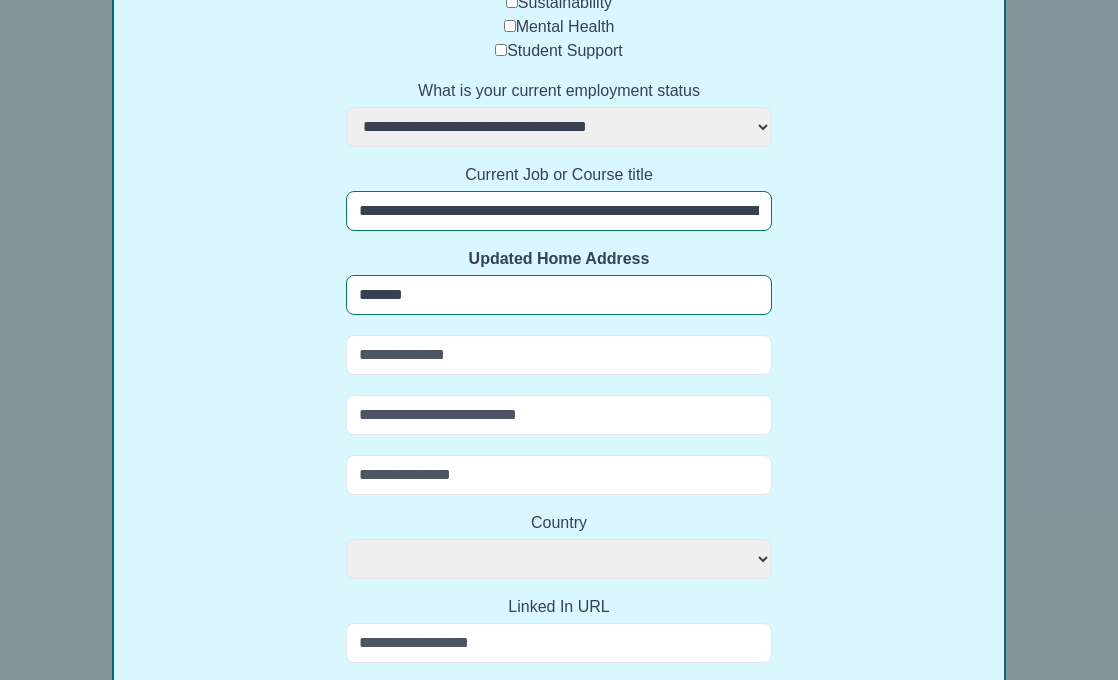 select 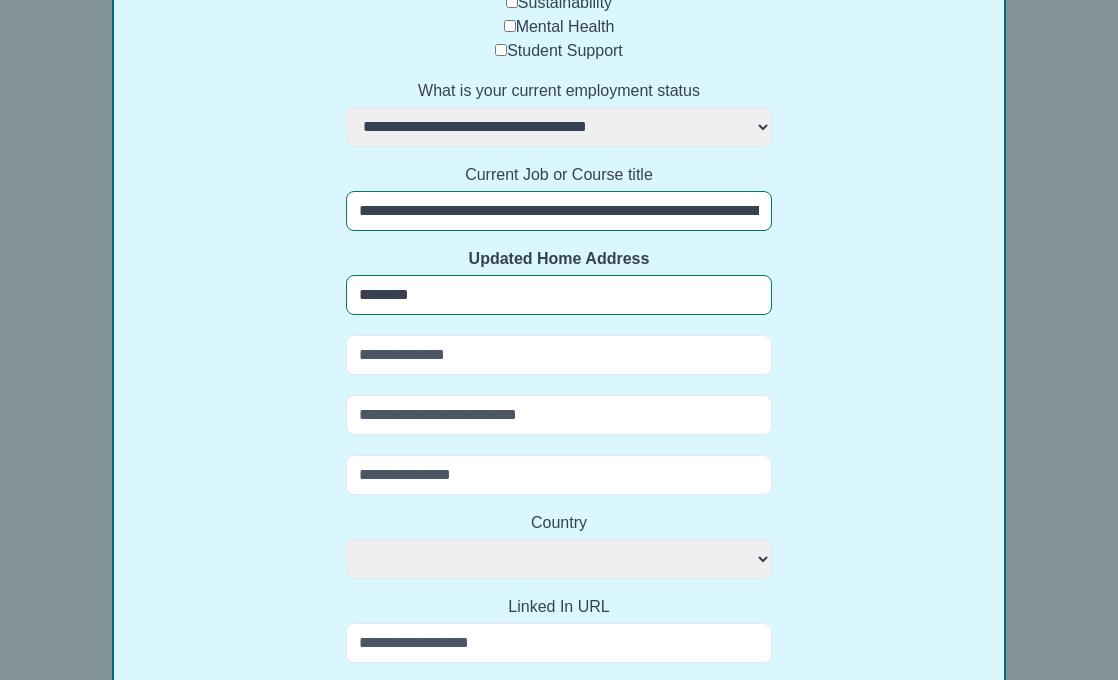 select 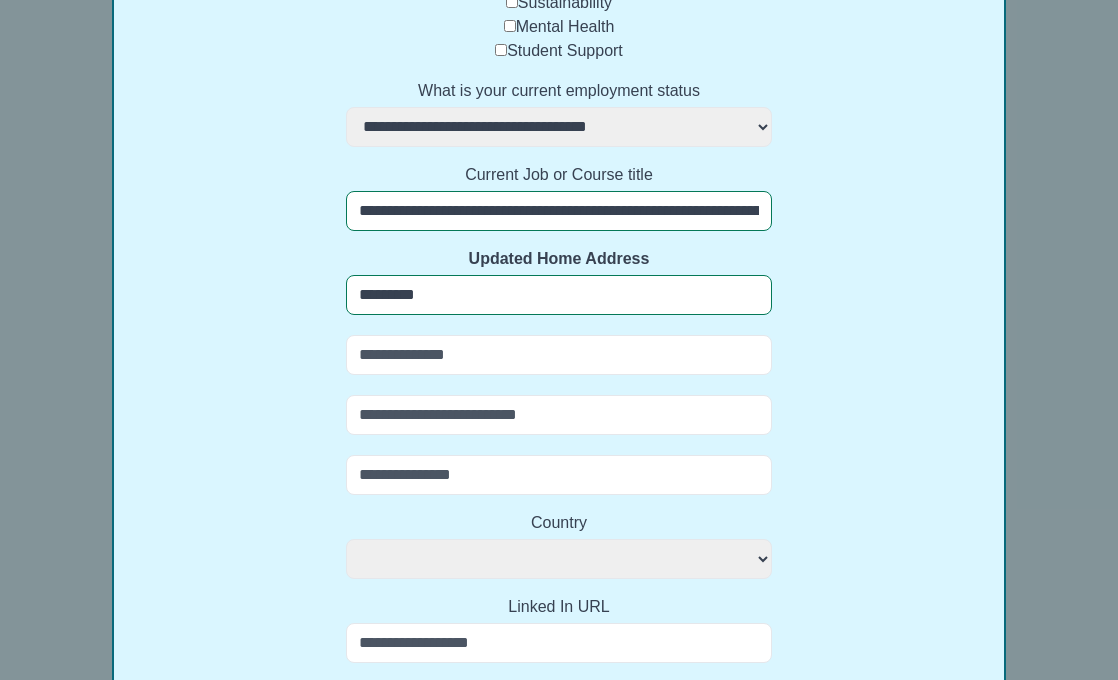 select 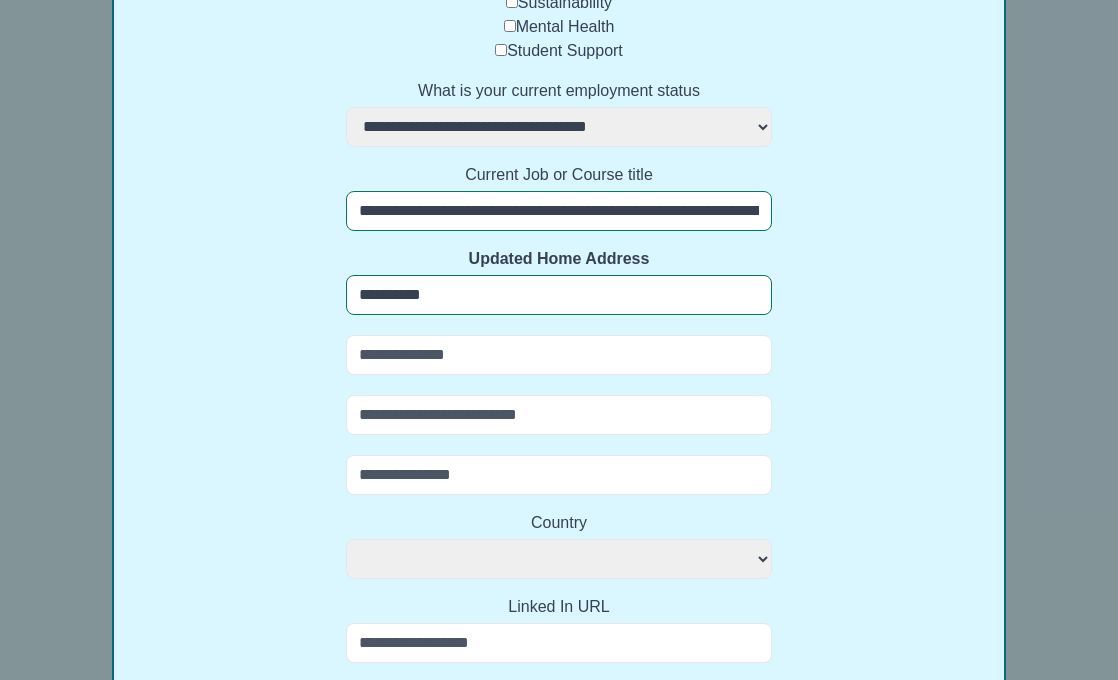 select 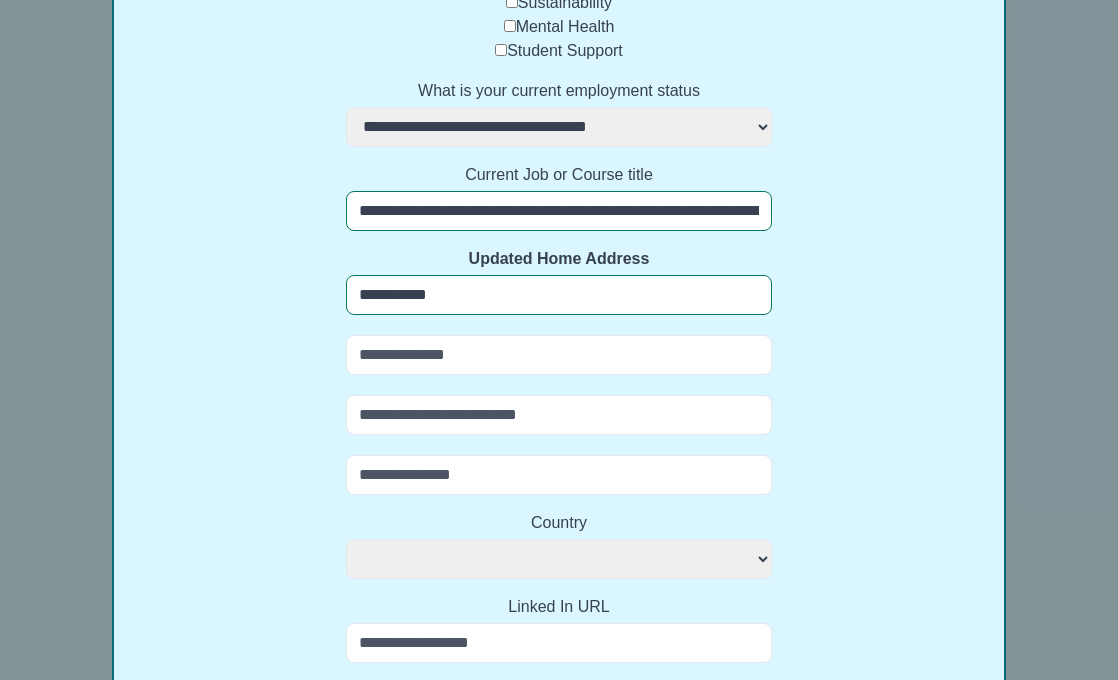 select 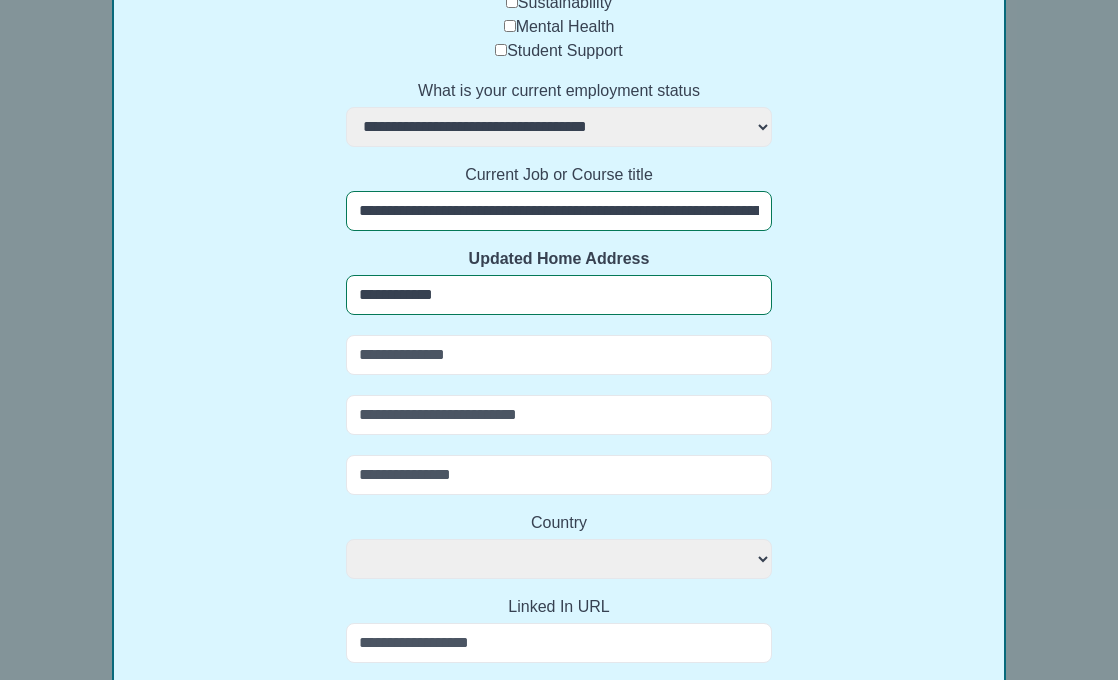 type 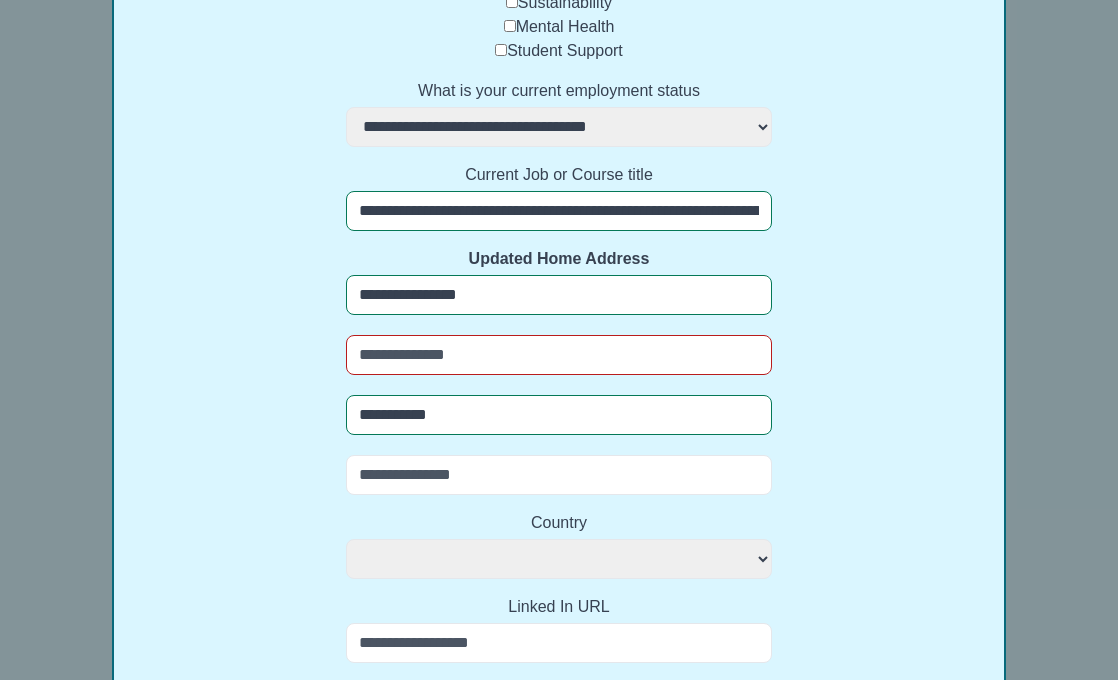 click at bounding box center (558, 355) 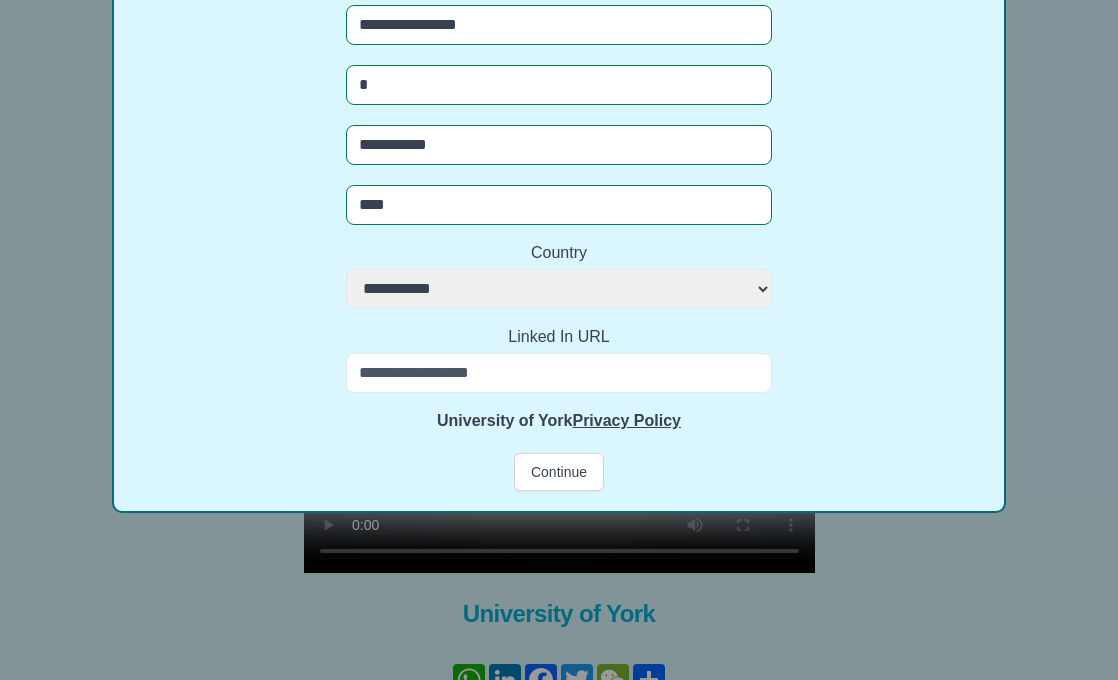 scroll, scrollTop: 845, scrollLeft: 0, axis: vertical 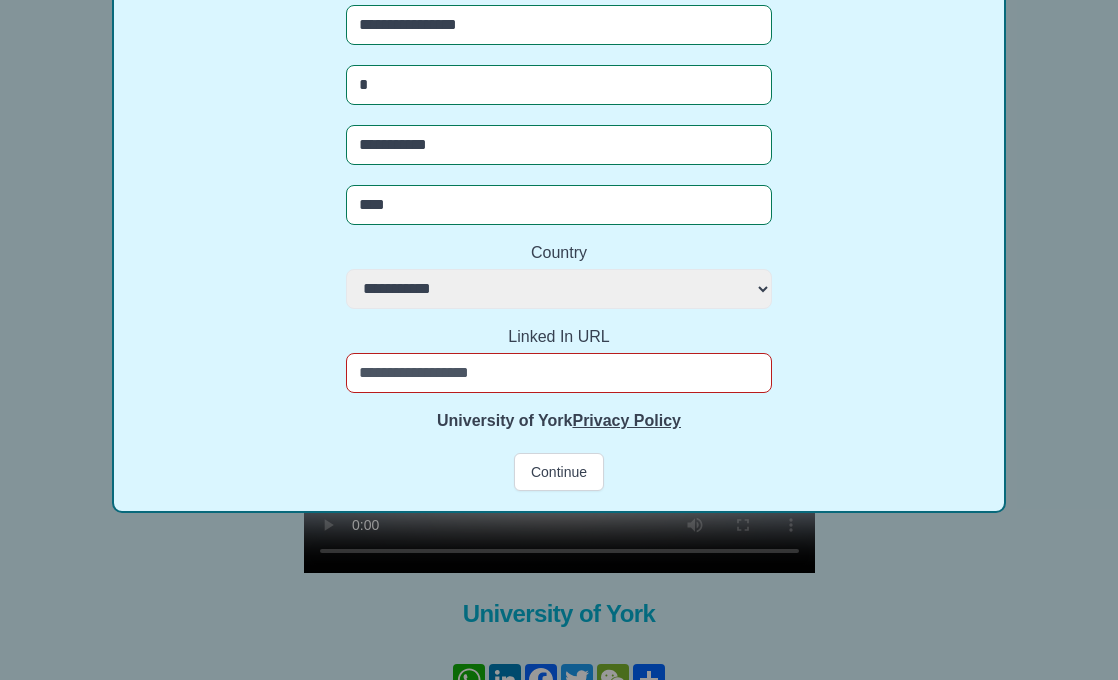 click on "Linked In URL" at bounding box center [558, 373] 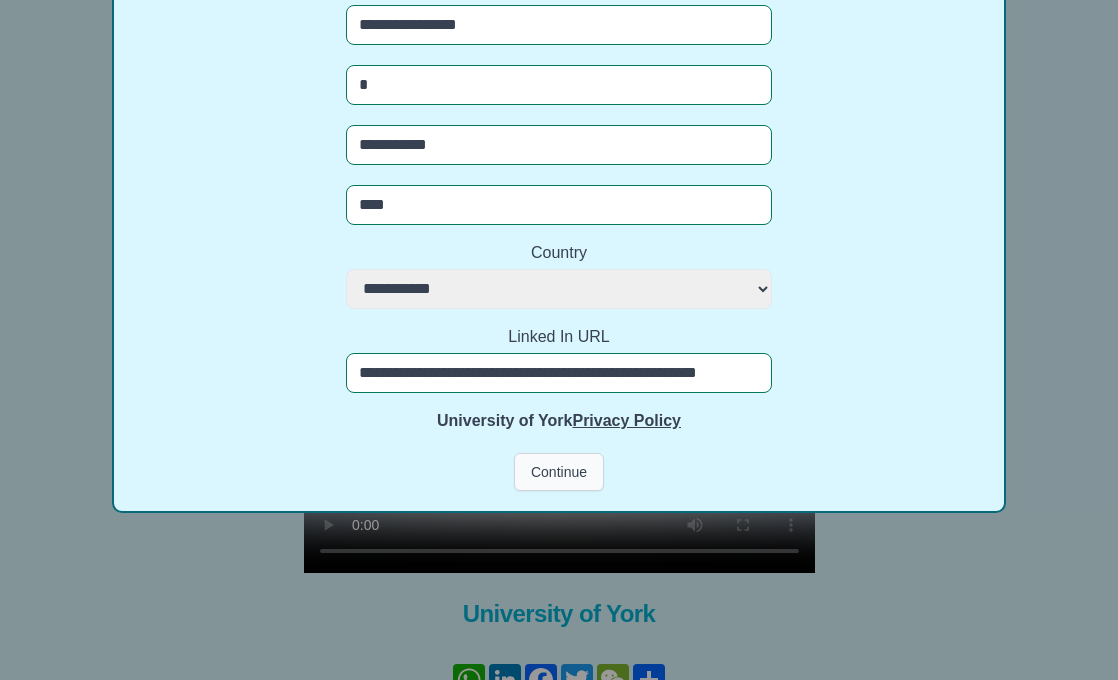 click on "Continue" at bounding box center (559, 472) 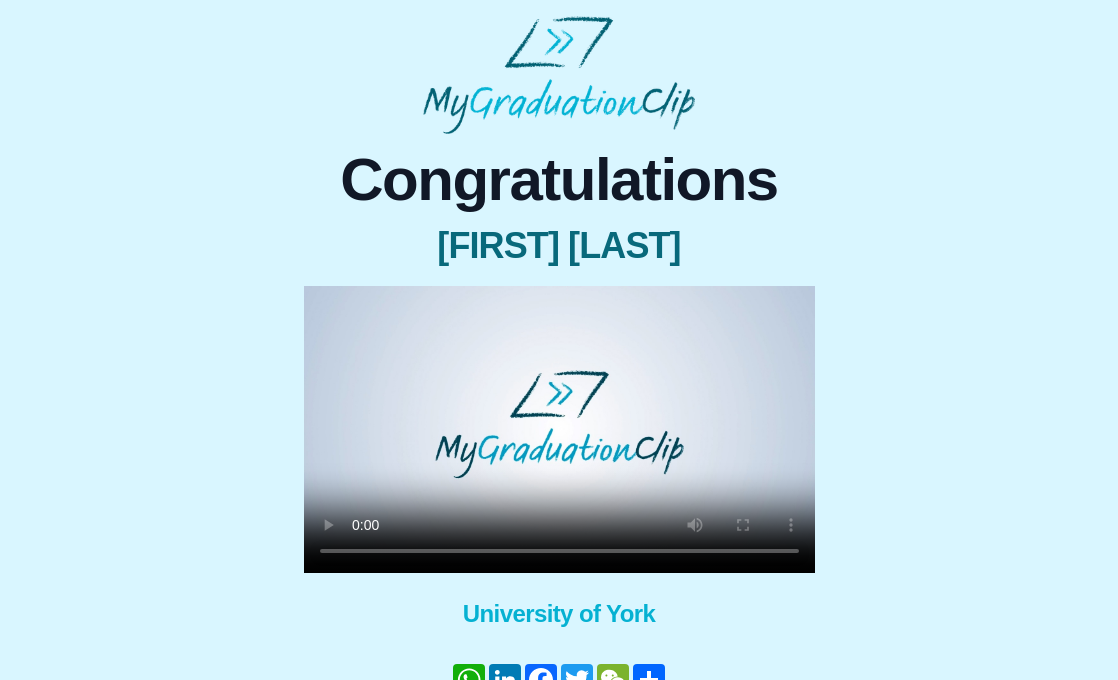 click at bounding box center (559, 429) 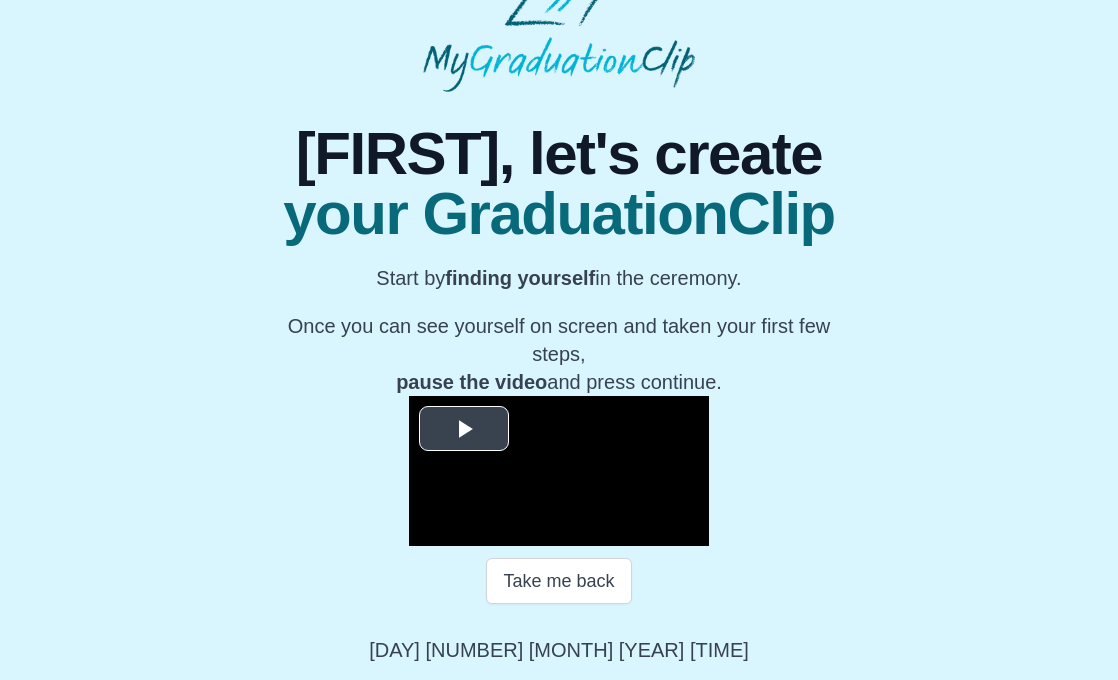 scroll, scrollTop: 207, scrollLeft: 0, axis: vertical 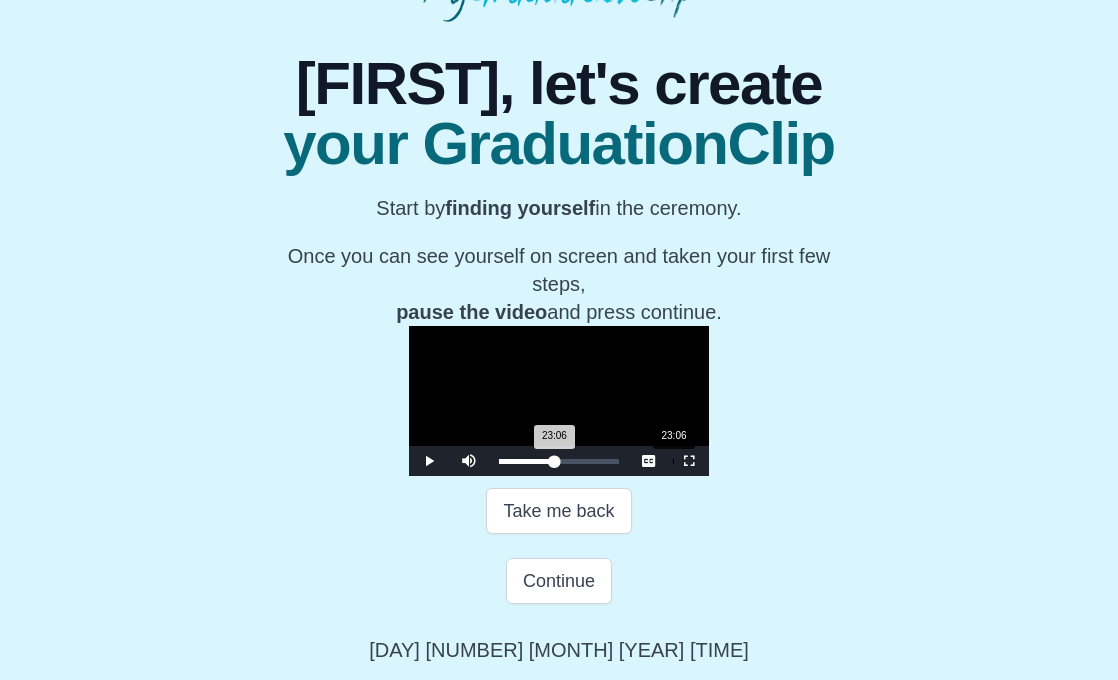 drag, startPoint x: 563, startPoint y: 529, endPoint x: 544, endPoint y: 528, distance: 19.026299 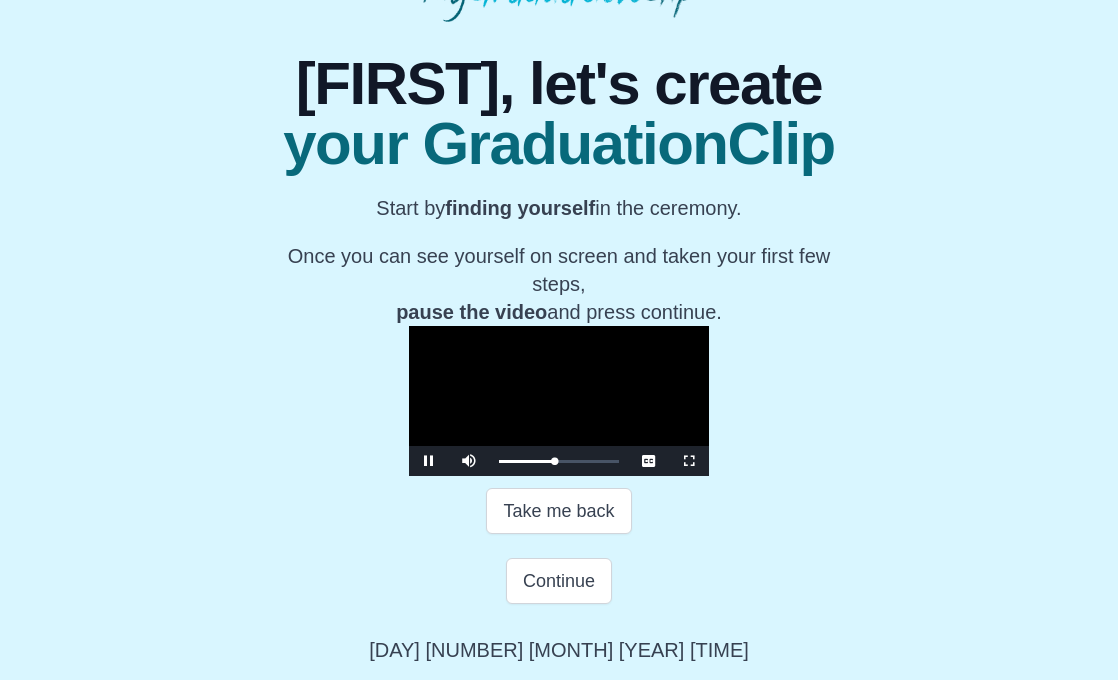 scroll, scrollTop: 277, scrollLeft: 0, axis: vertical 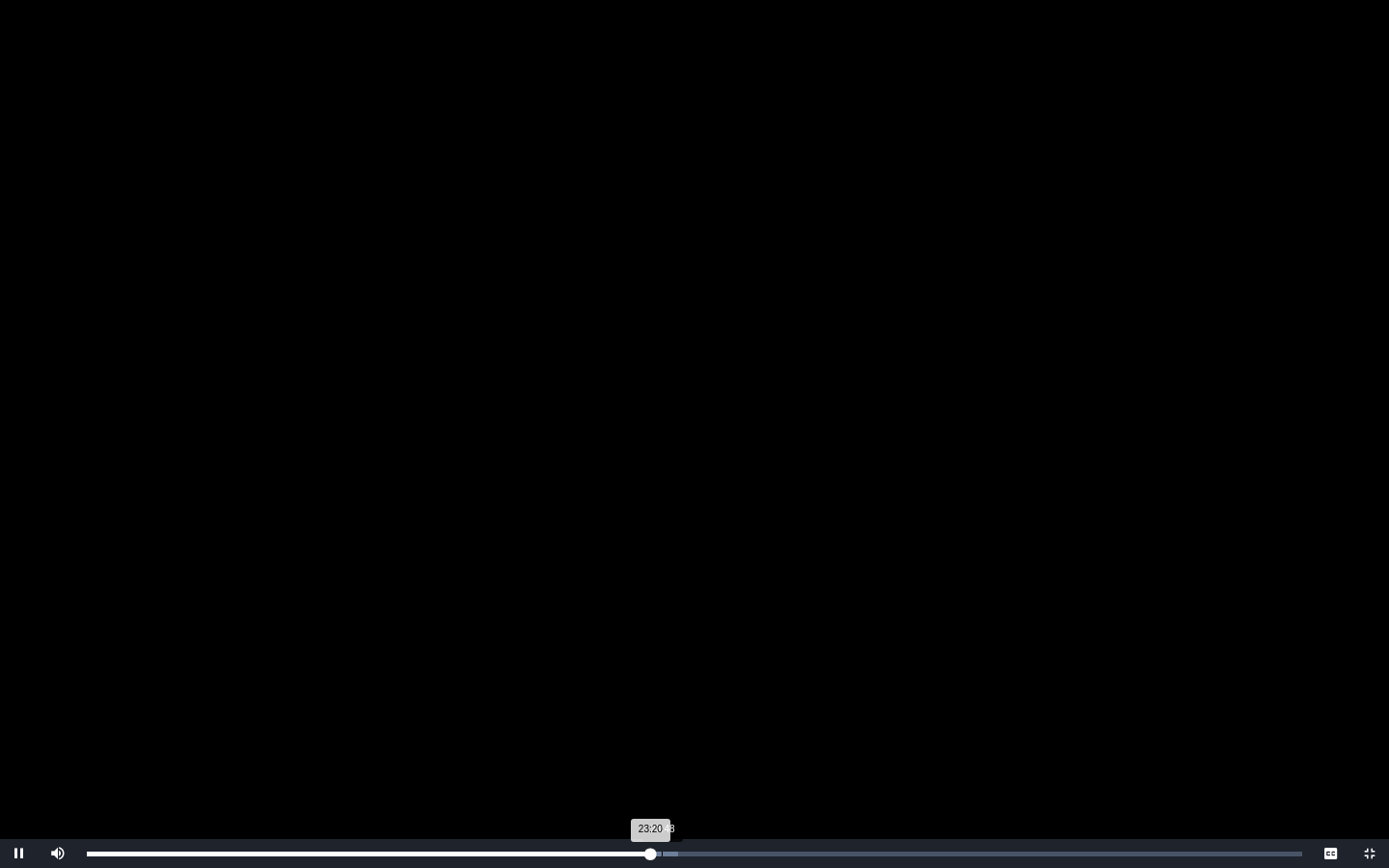 click on "23:48" at bounding box center (662, 854) 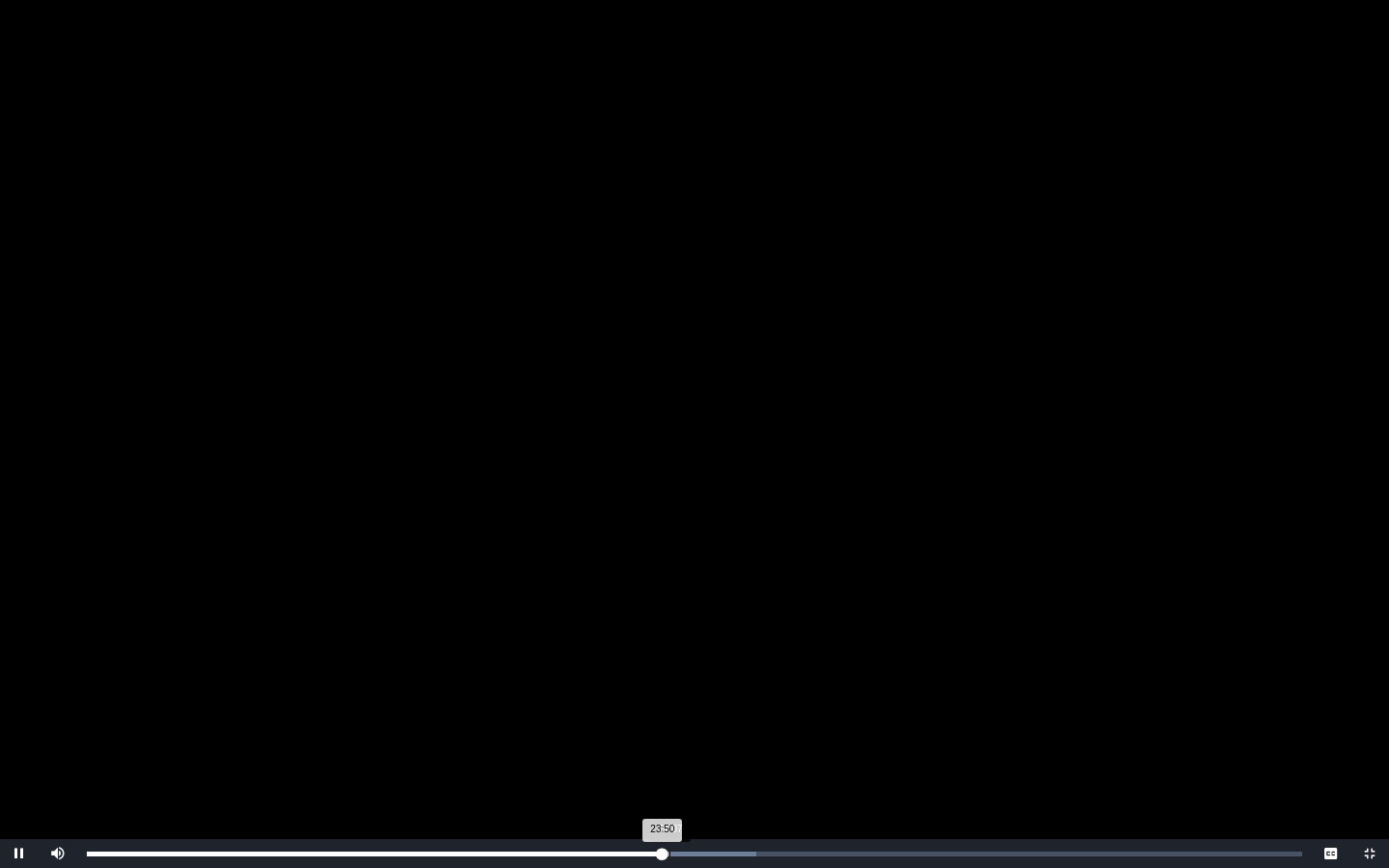 click on "24:07" at bounding box center (669, 854) 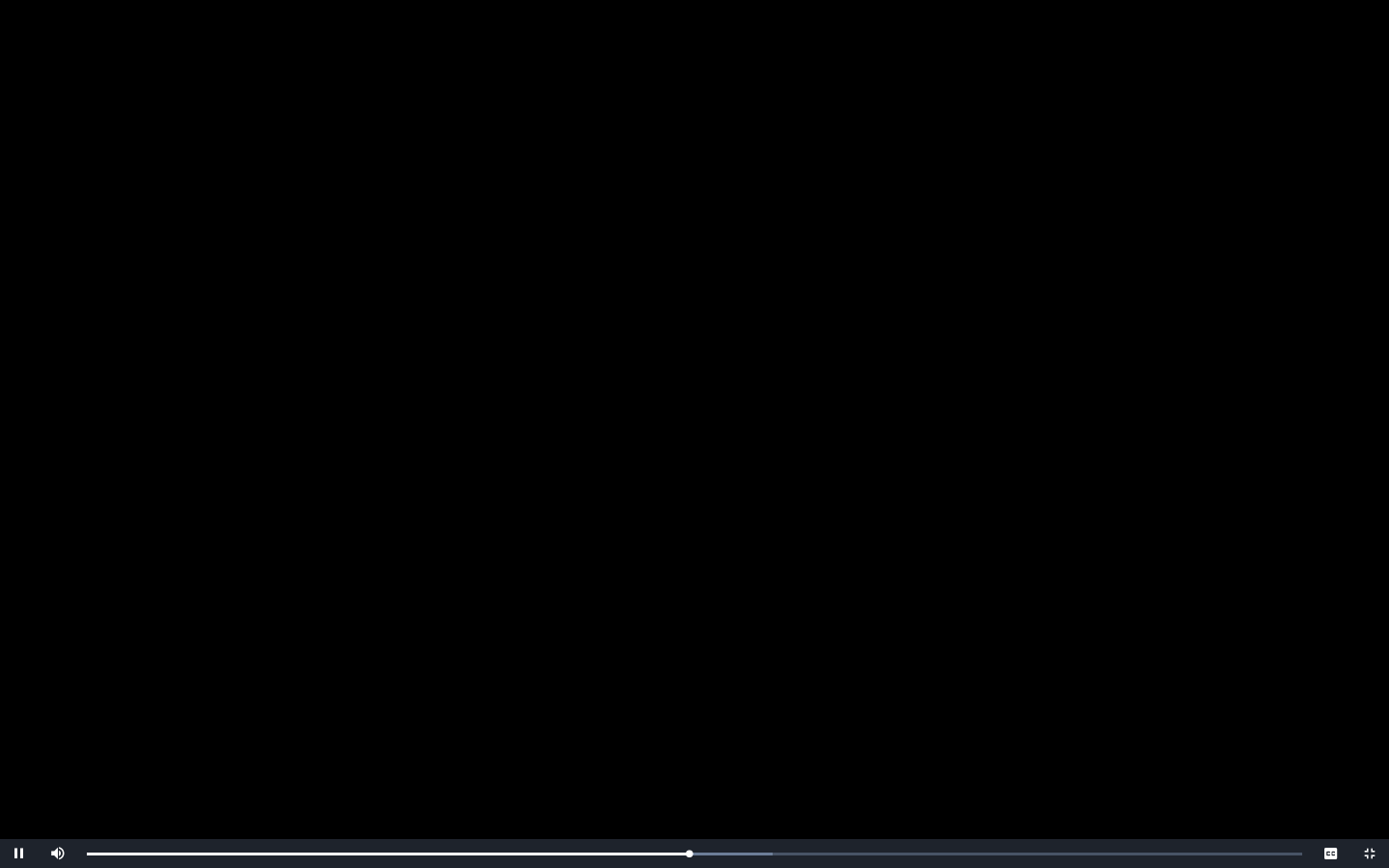click at bounding box center [19, 854] 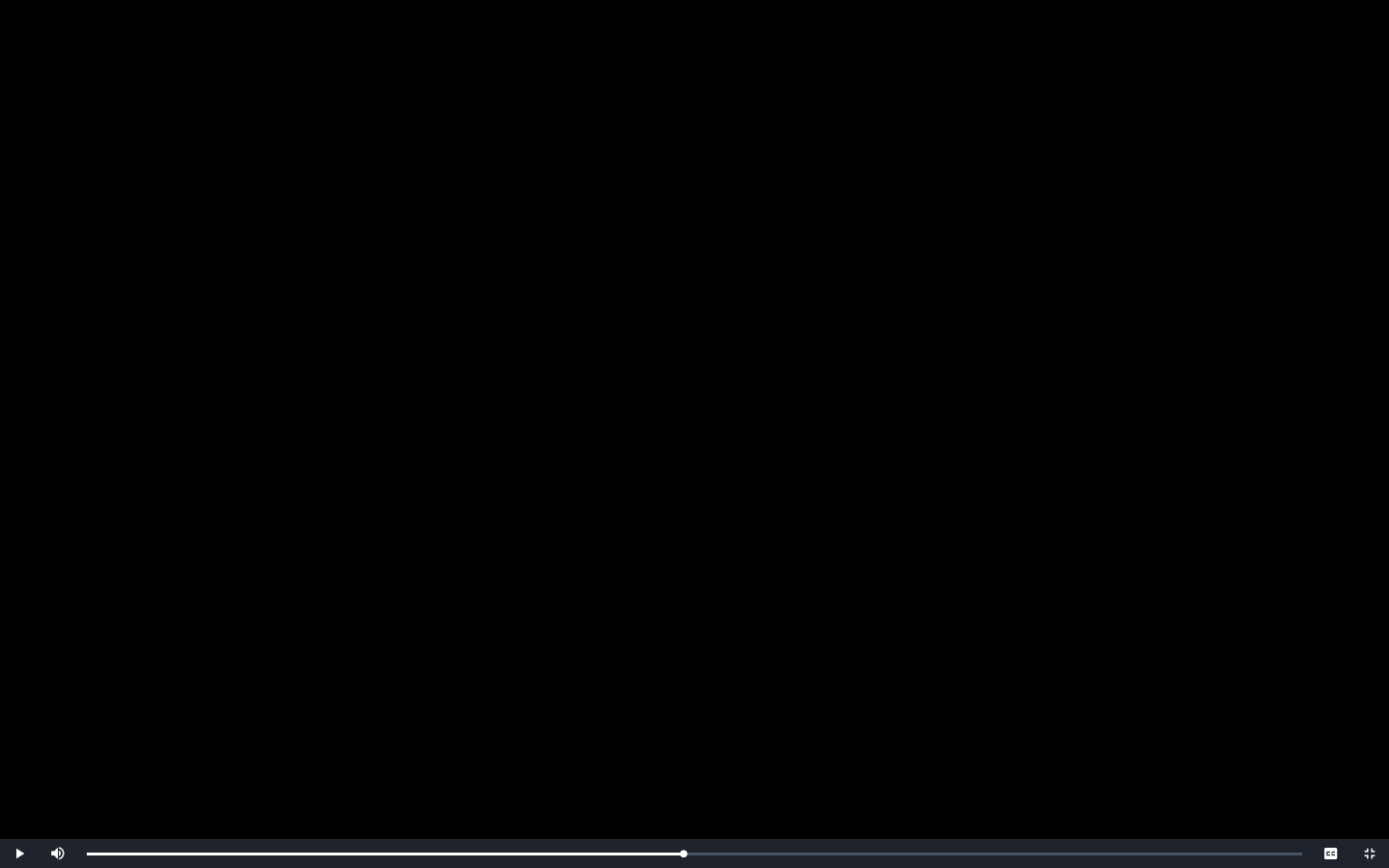 click at bounding box center (19, 854) 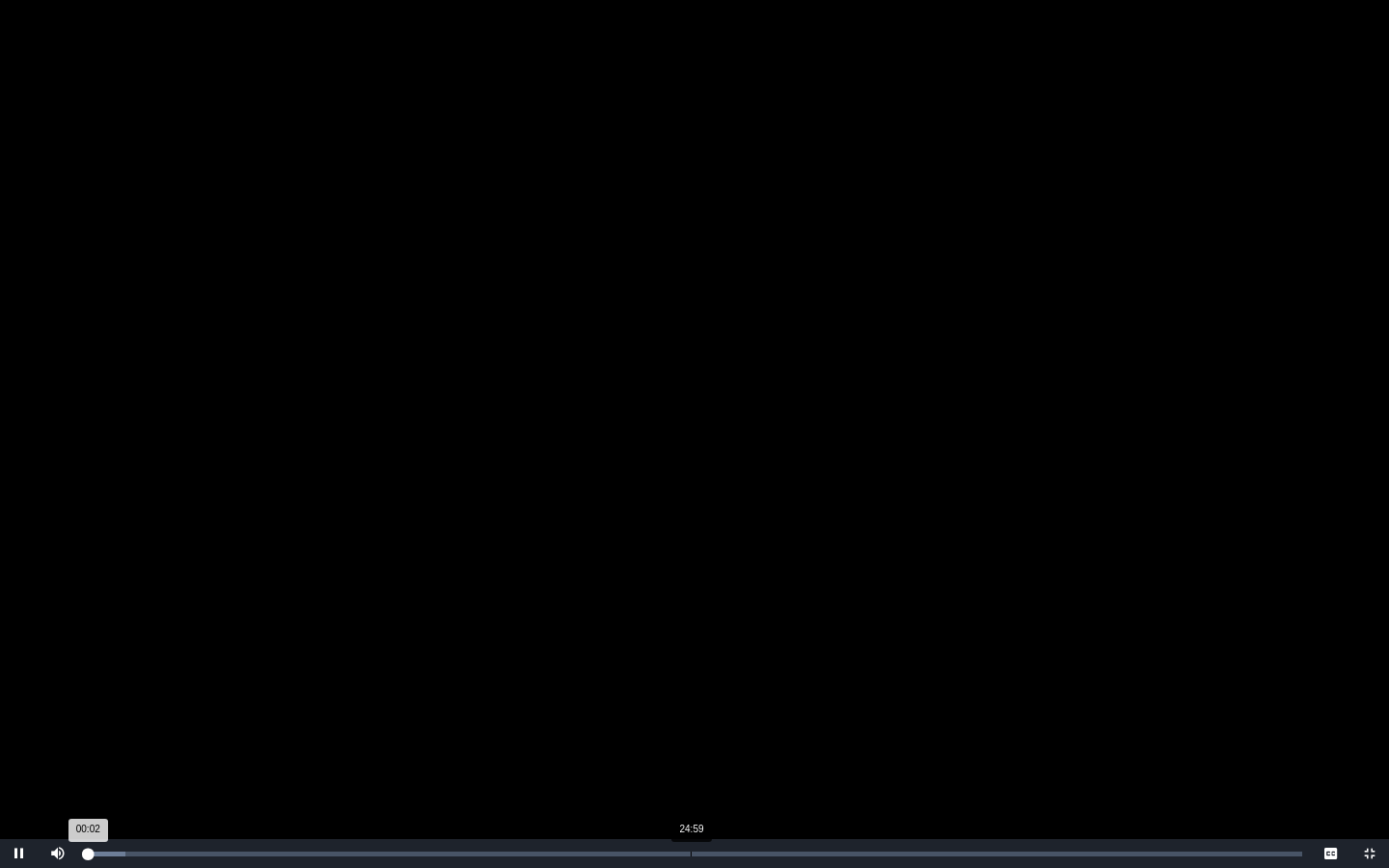 click on "Loaded : 0% 24:59 00:02 Progress : 0%" at bounding box center (694, 854) 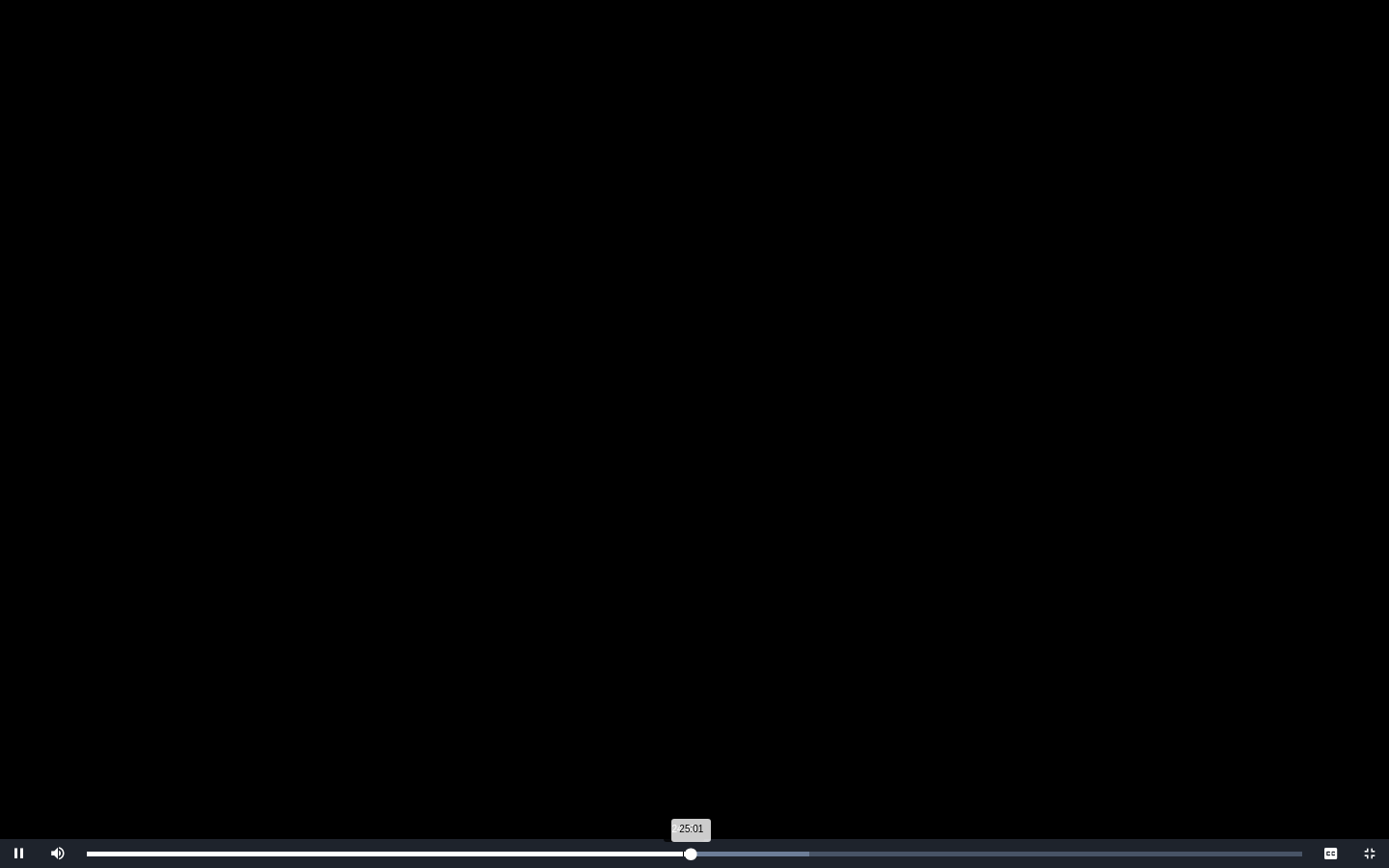 click on "24:40" at bounding box center (683, 854) 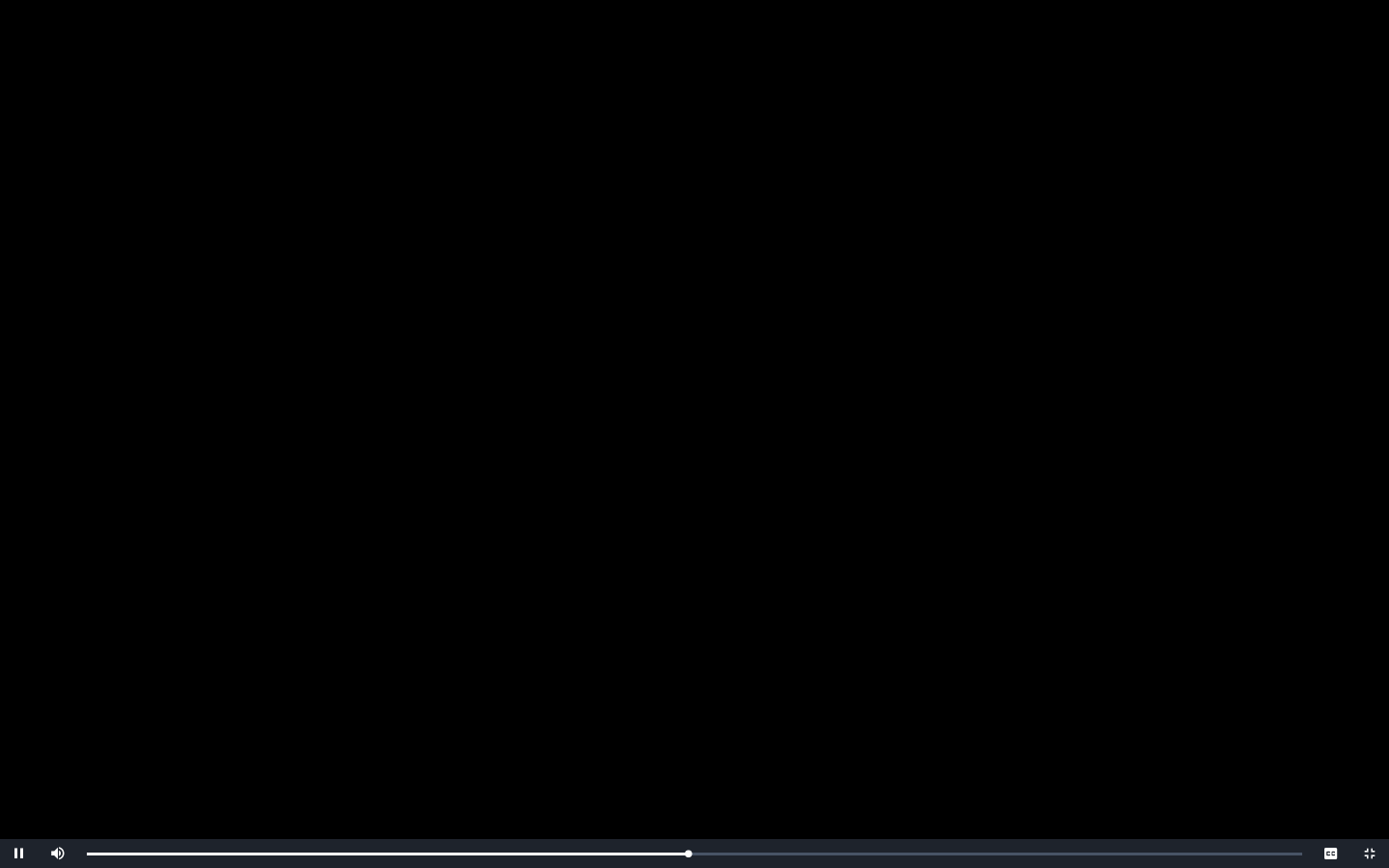 click at bounding box center [19, 854] 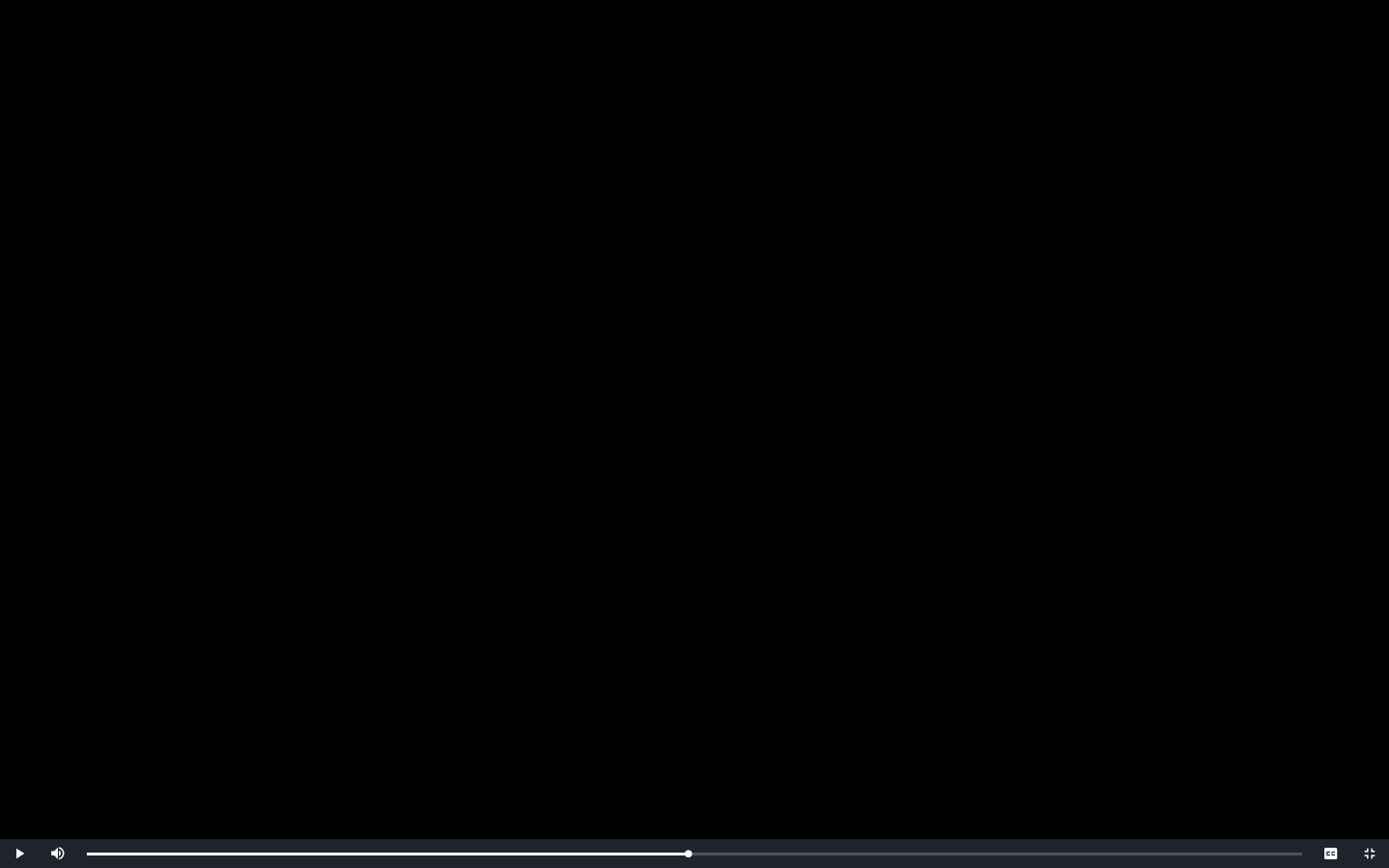 click at bounding box center [1370, 854] 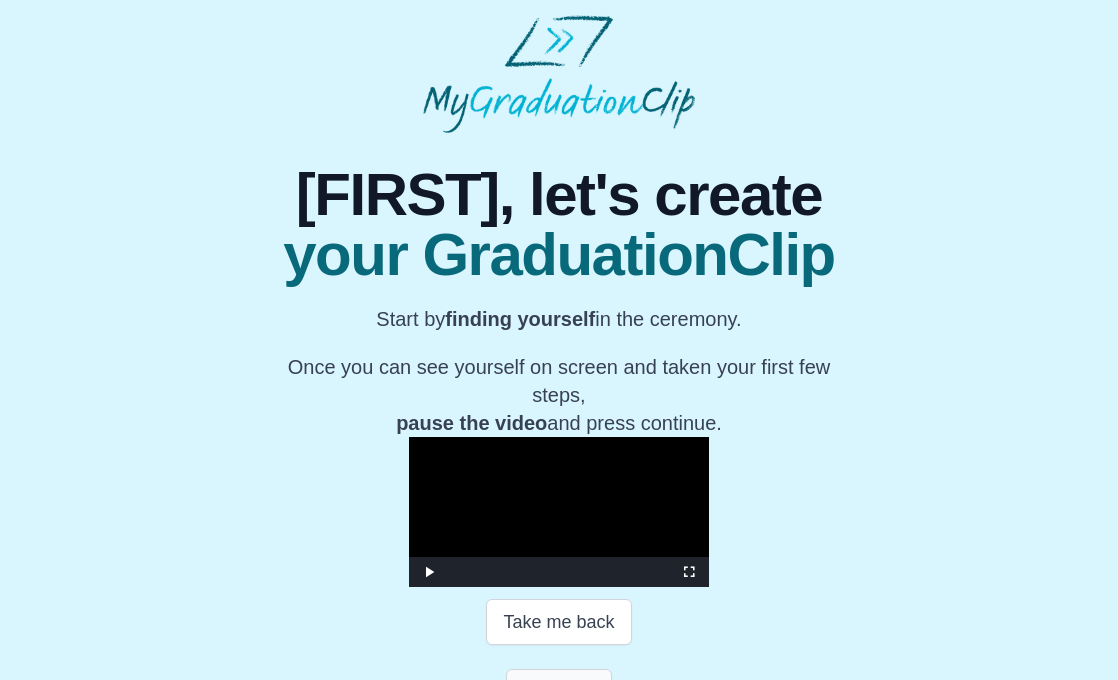 scroll, scrollTop: 0, scrollLeft: 0, axis: both 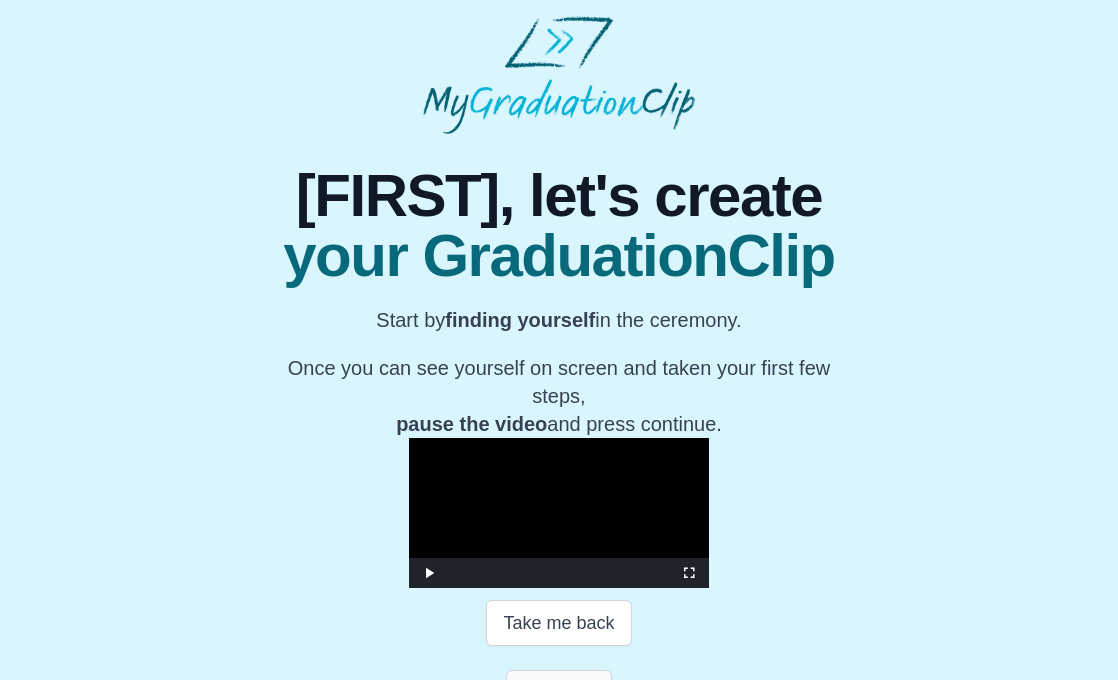 click on "Continue" at bounding box center (559, 693) 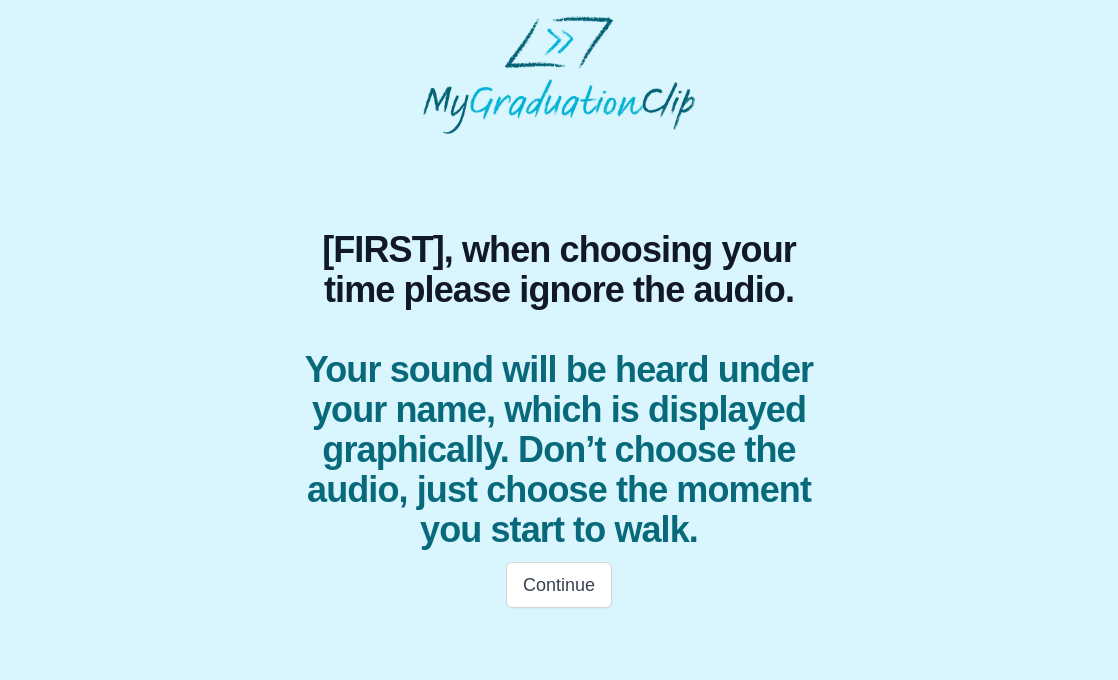 scroll, scrollTop: 0, scrollLeft: 0, axis: both 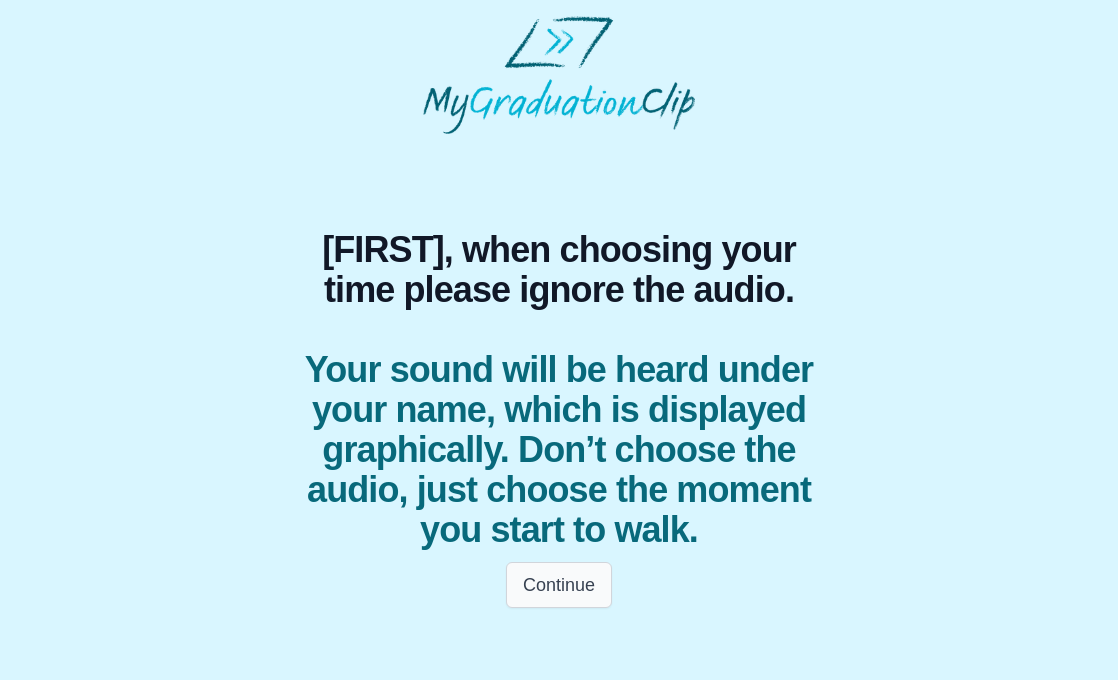 click on "Continue" at bounding box center [559, 585] 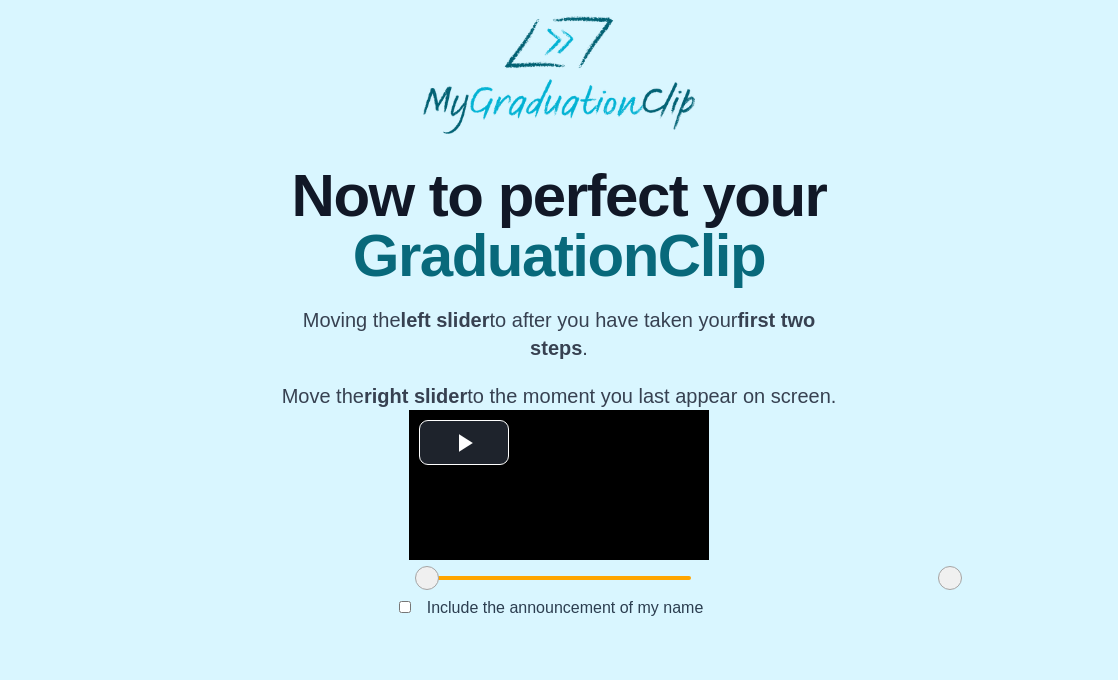 scroll, scrollTop: 187, scrollLeft: 0, axis: vertical 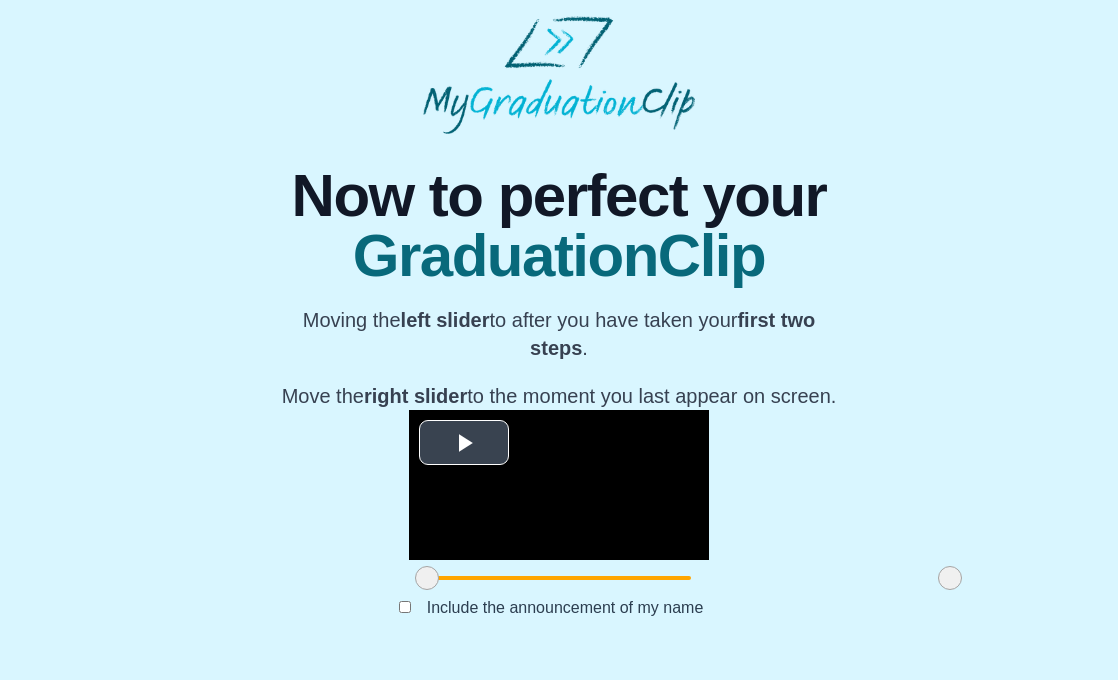 click at bounding box center (464, 443) 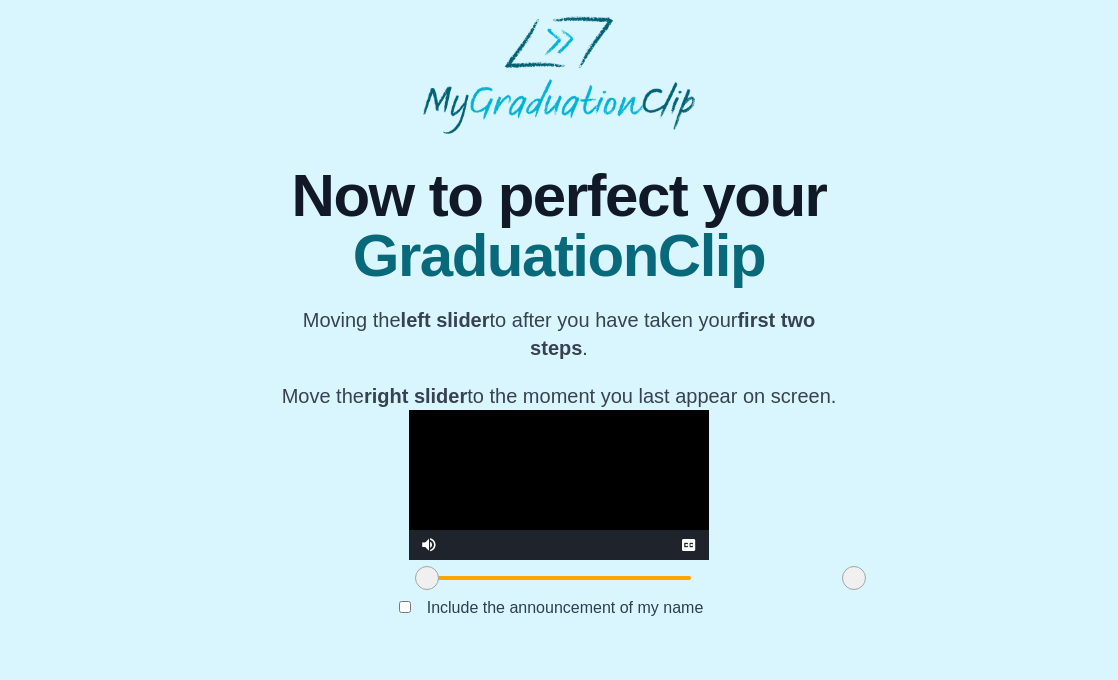 drag, startPoint x: 824, startPoint y: 585, endPoint x: 726, endPoint y: 587, distance: 98.02041 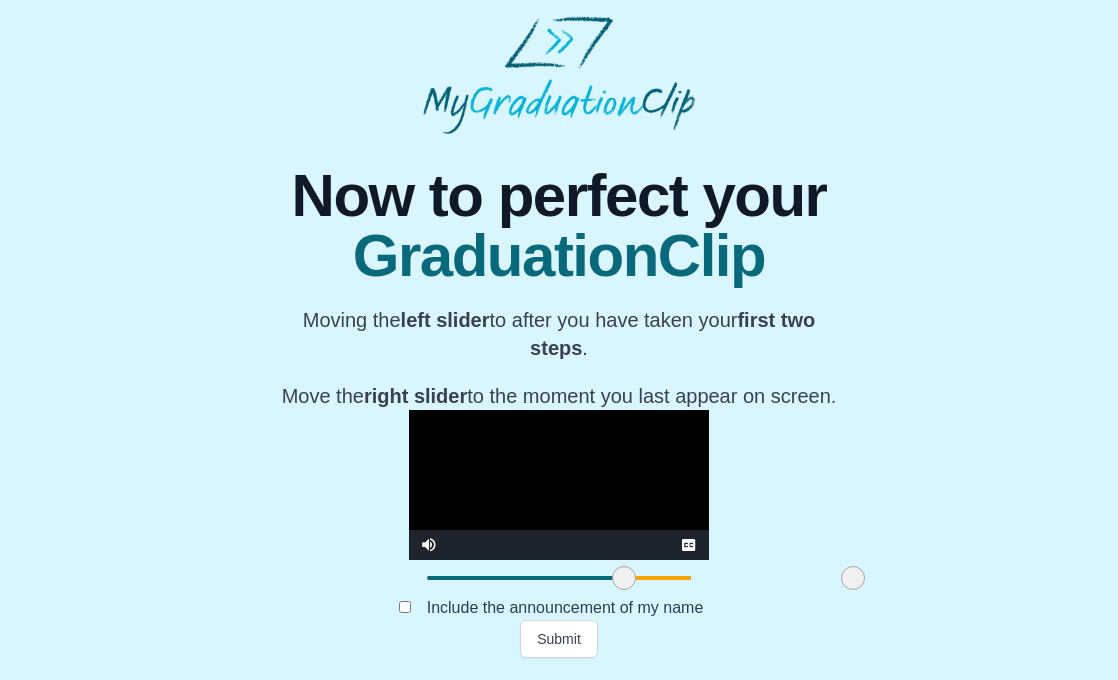 drag, startPoint x: 299, startPoint y: 581, endPoint x: 496, endPoint y: 589, distance: 197.16237 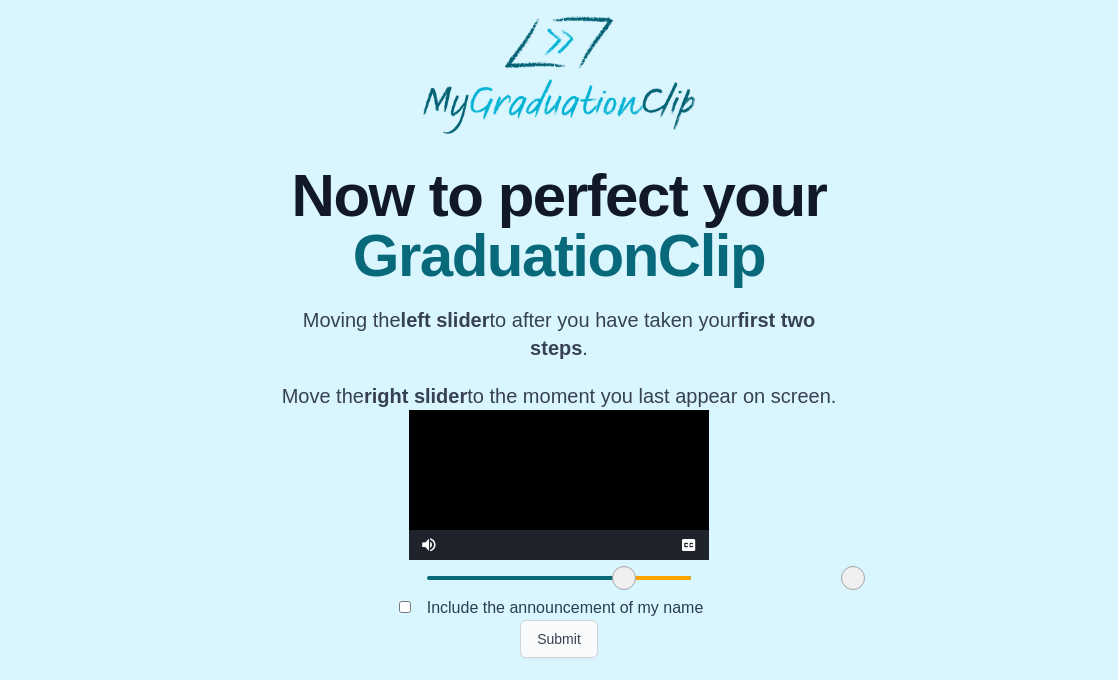 click on "Submit" at bounding box center (559, 639) 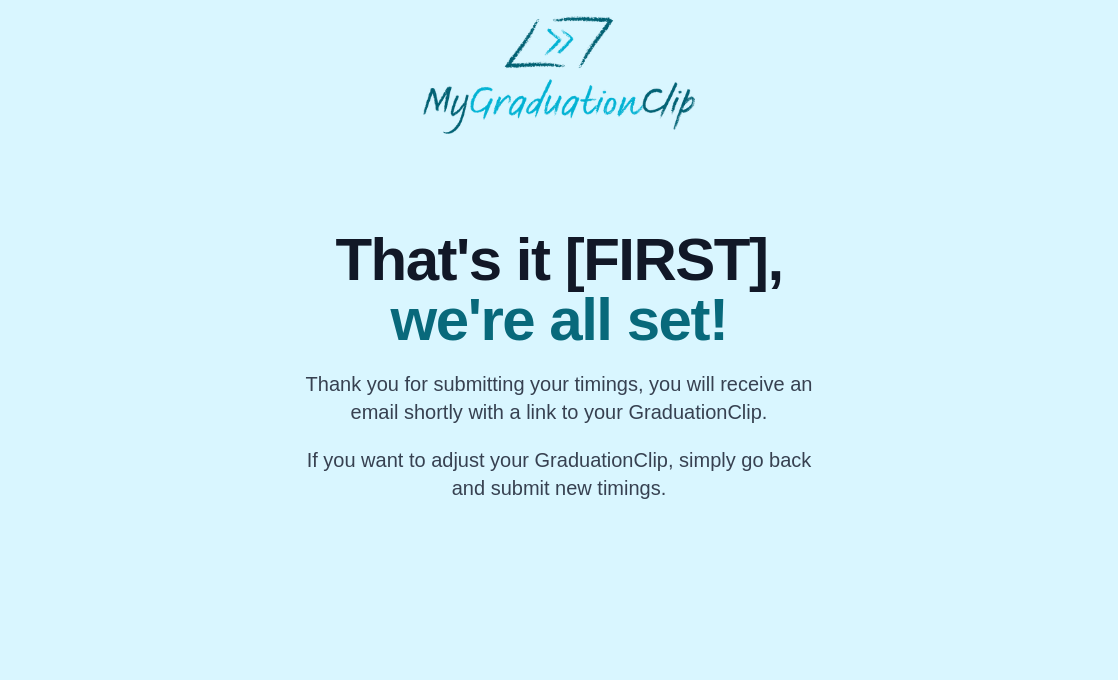 scroll, scrollTop: 0, scrollLeft: 0, axis: both 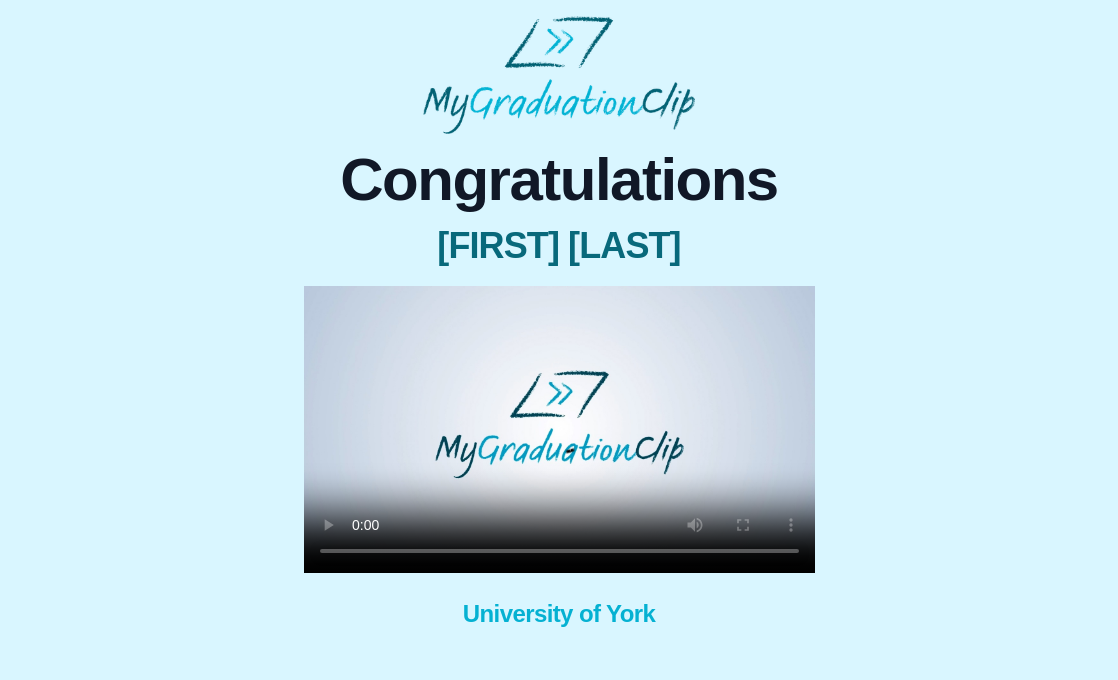 click at bounding box center [559, 429] 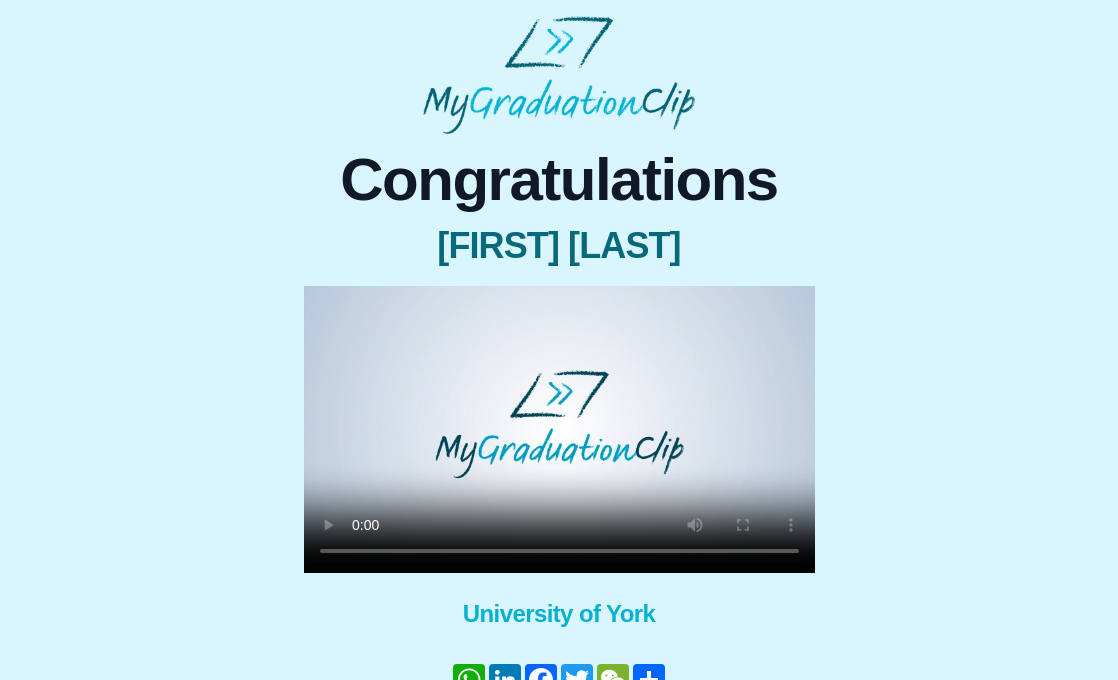 click at bounding box center (559, 429) 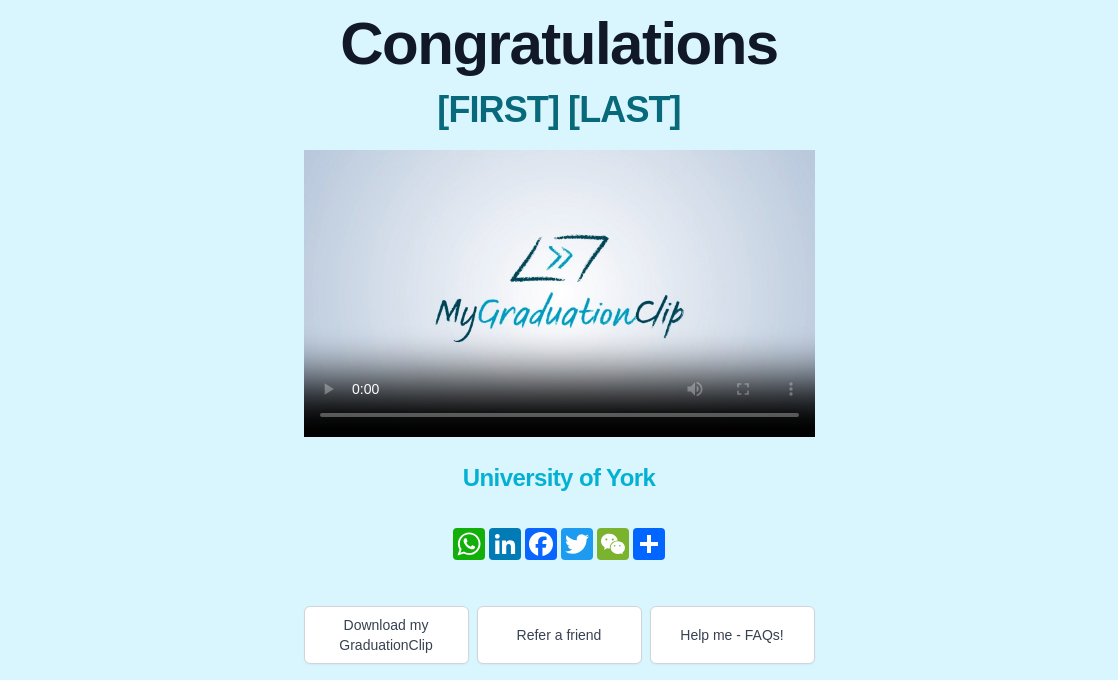 scroll, scrollTop: 136, scrollLeft: 0, axis: vertical 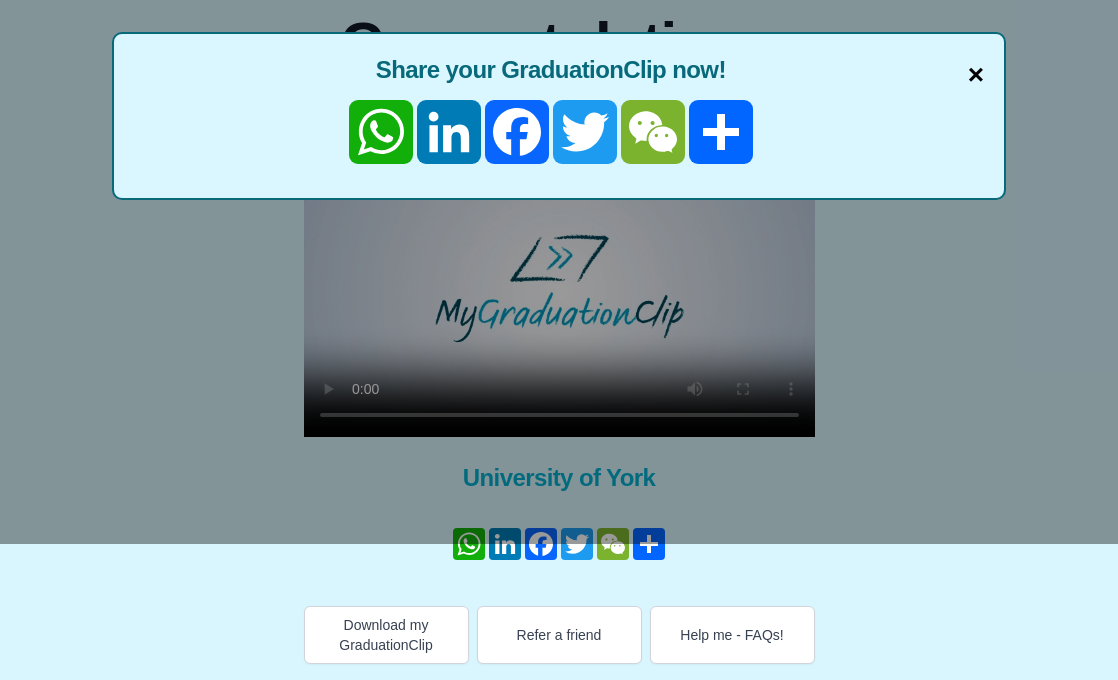 click on "×" at bounding box center [976, 75] 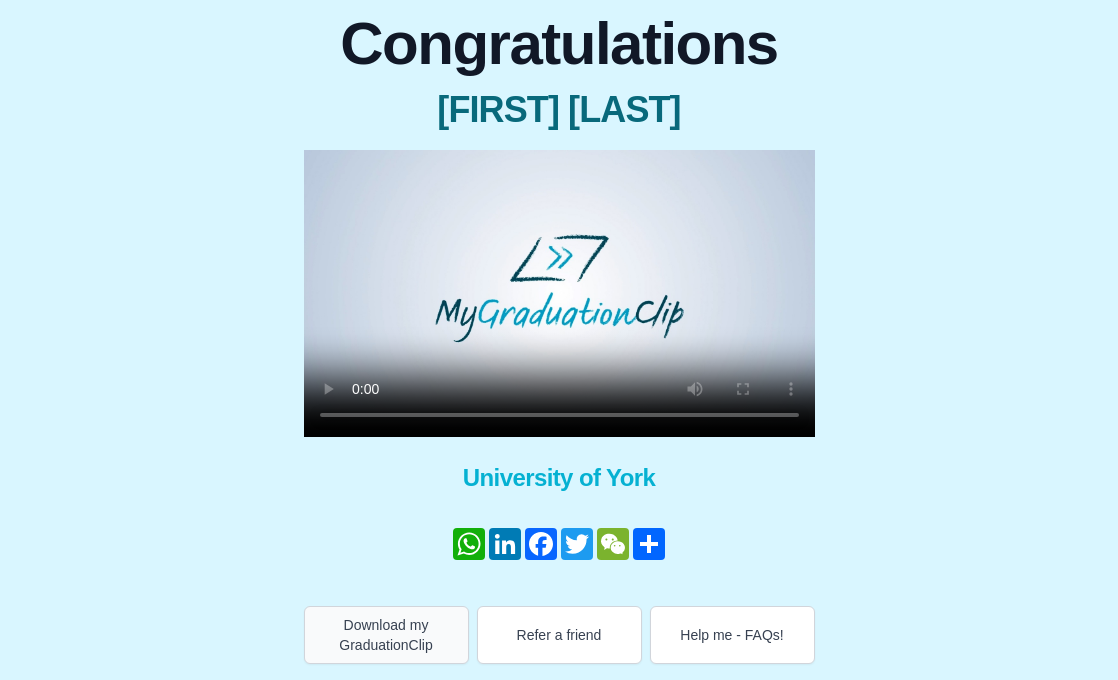 click on "Download my GraduationClip" at bounding box center (386, 635) 